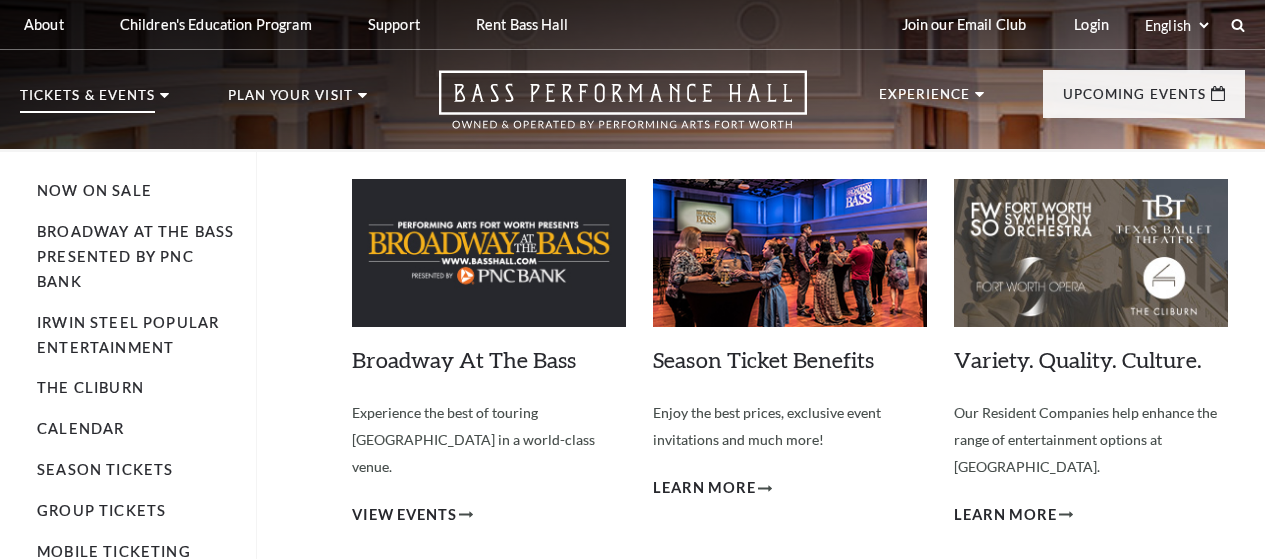 scroll, scrollTop: 0, scrollLeft: 0, axis: both 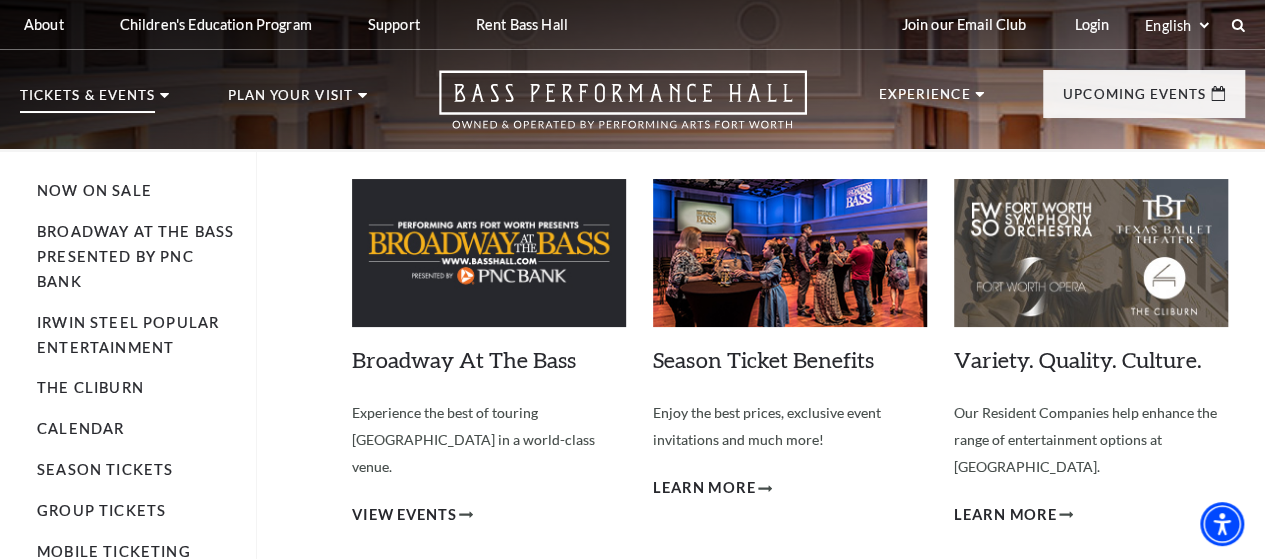 click on "Tickets & Events" at bounding box center [87, 101] 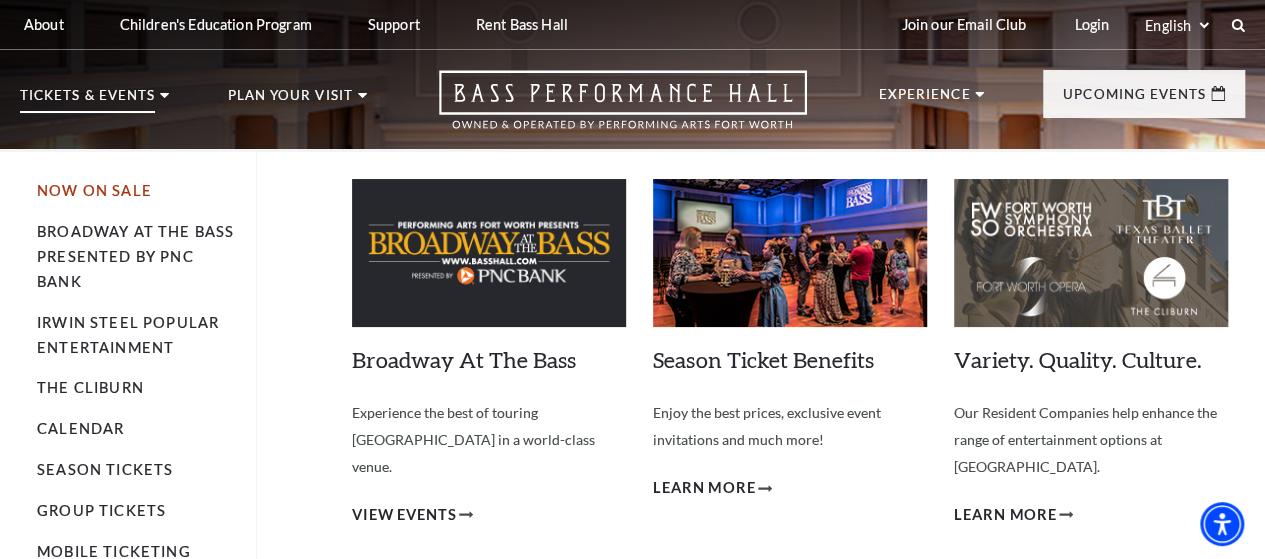 click on "Now On Sale" at bounding box center [94, 190] 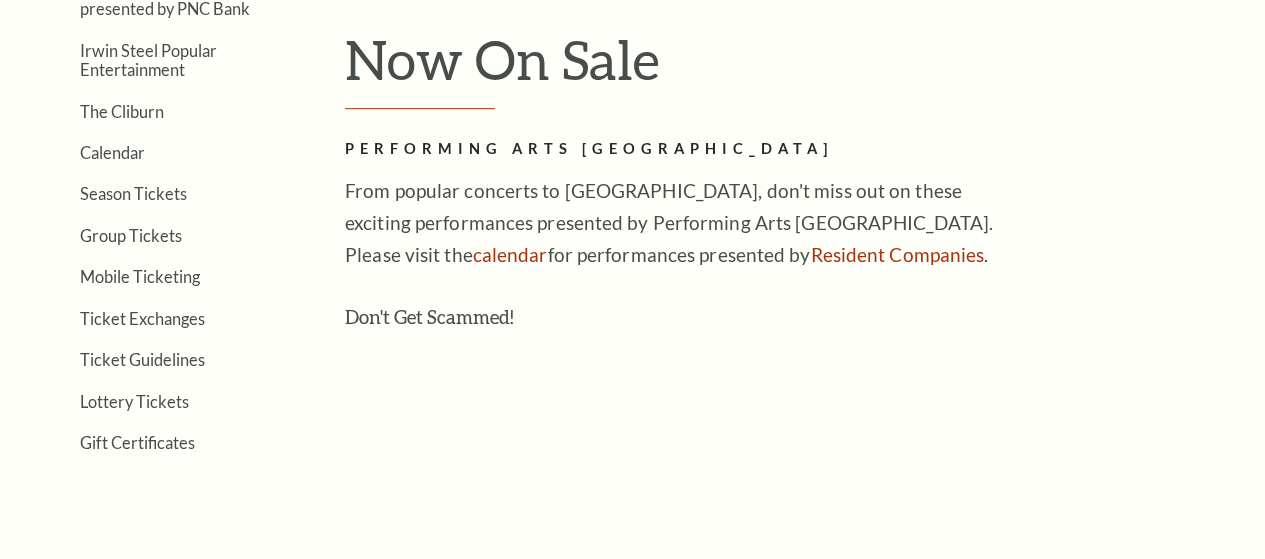 scroll, scrollTop: 900, scrollLeft: 0, axis: vertical 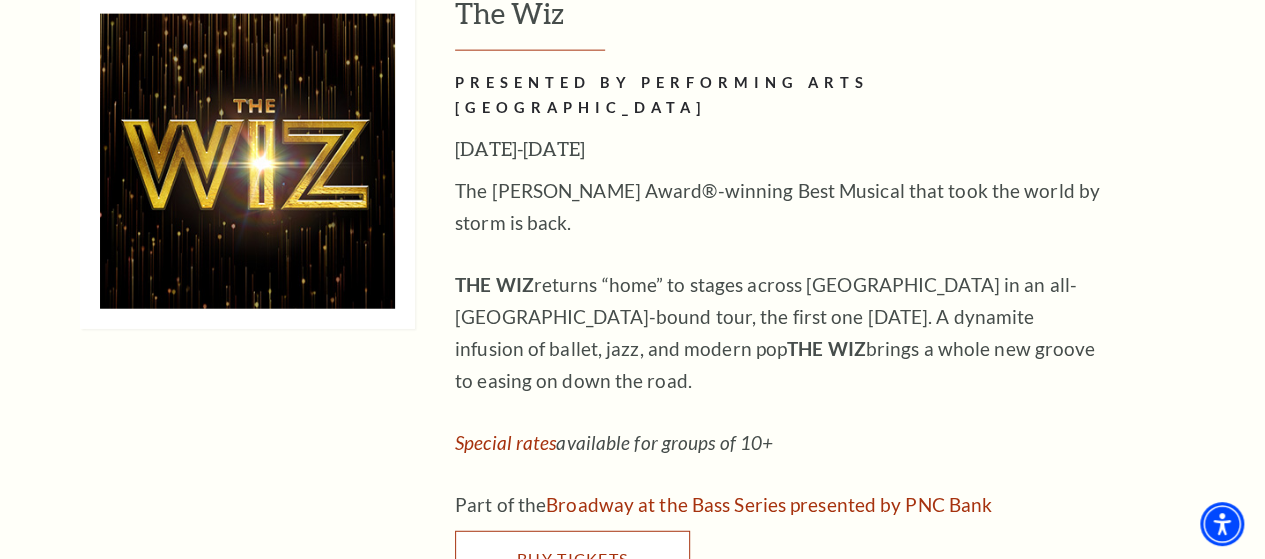 click on "Buy Tickets" at bounding box center [572, 558] 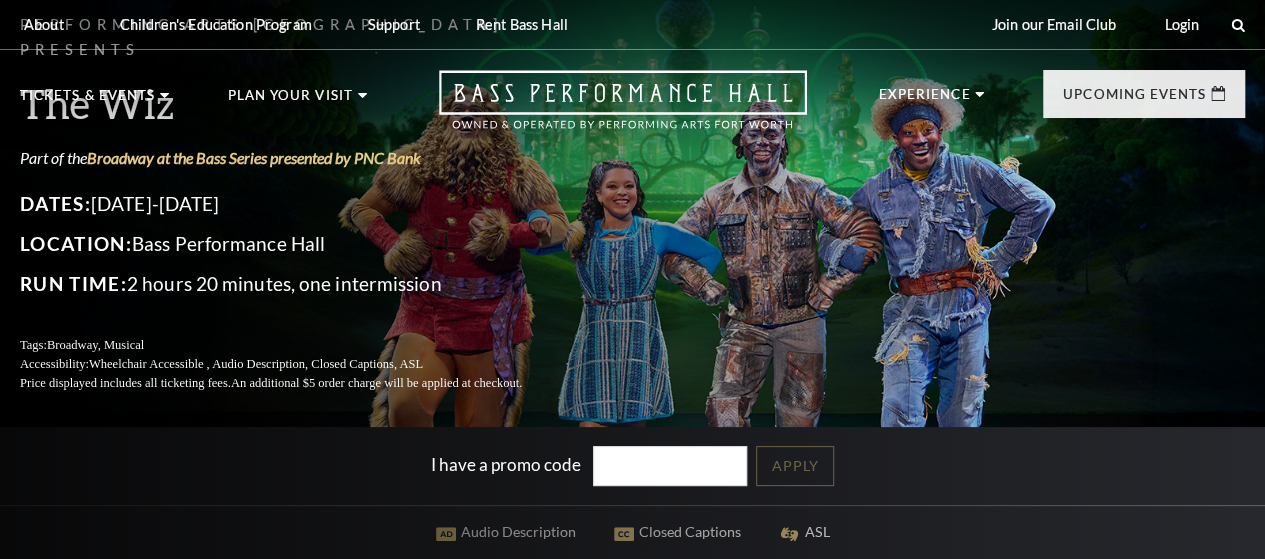 scroll, scrollTop: 14, scrollLeft: 0, axis: vertical 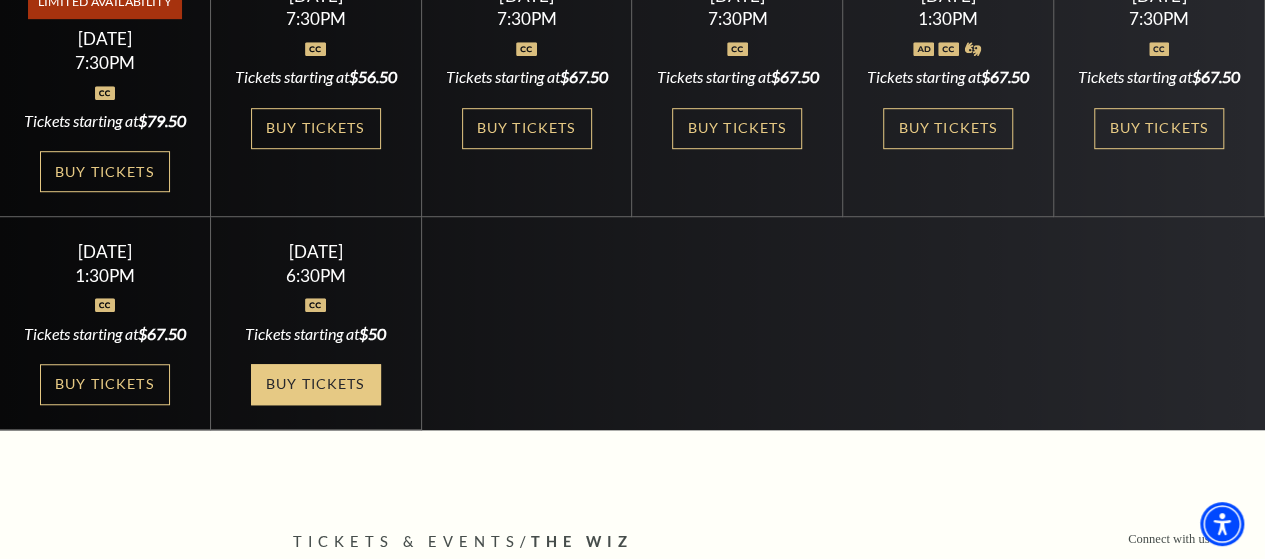 click on "Buy Tickets" at bounding box center (316, 384) 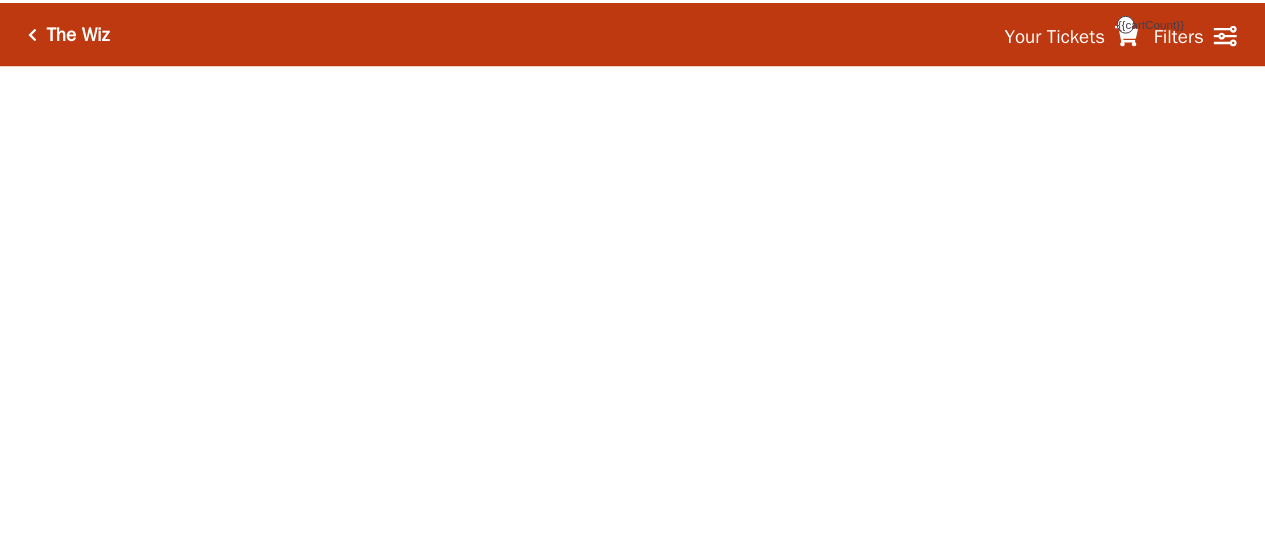scroll, scrollTop: 0, scrollLeft: 0, axis: both 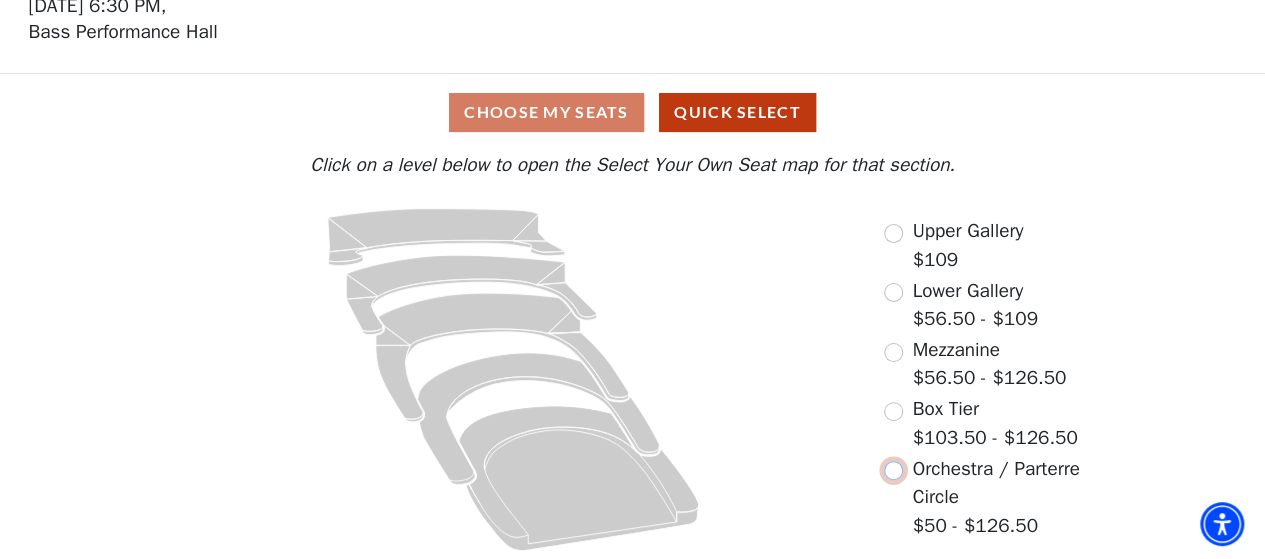 click at bounding box center (893, 470) 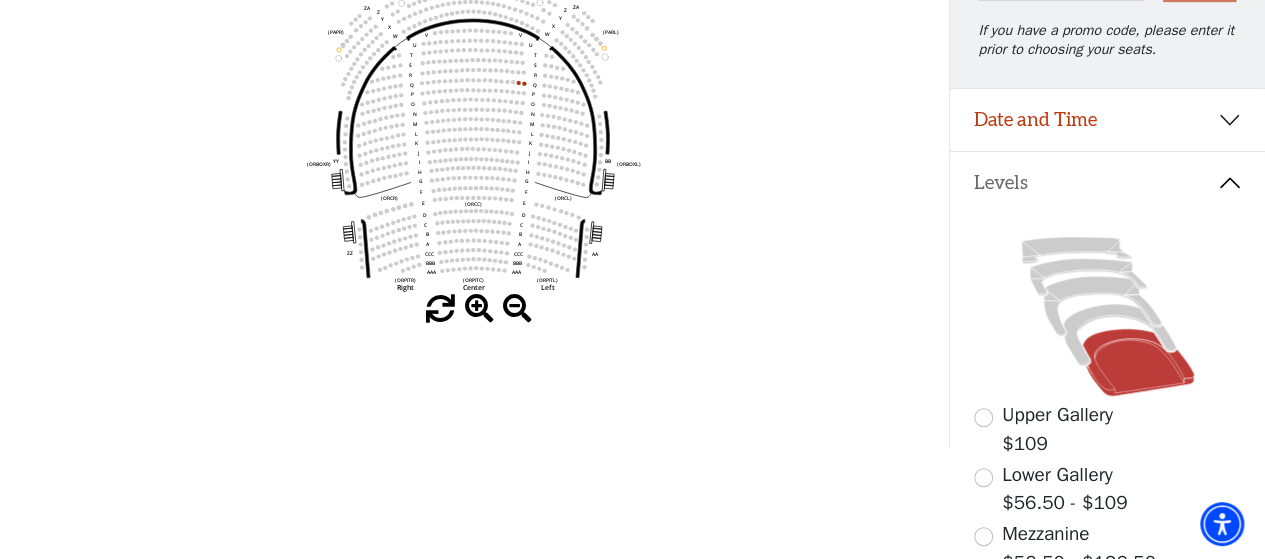 scroll, scrollTop: 92, scrollLeft: 0, axis: vertical 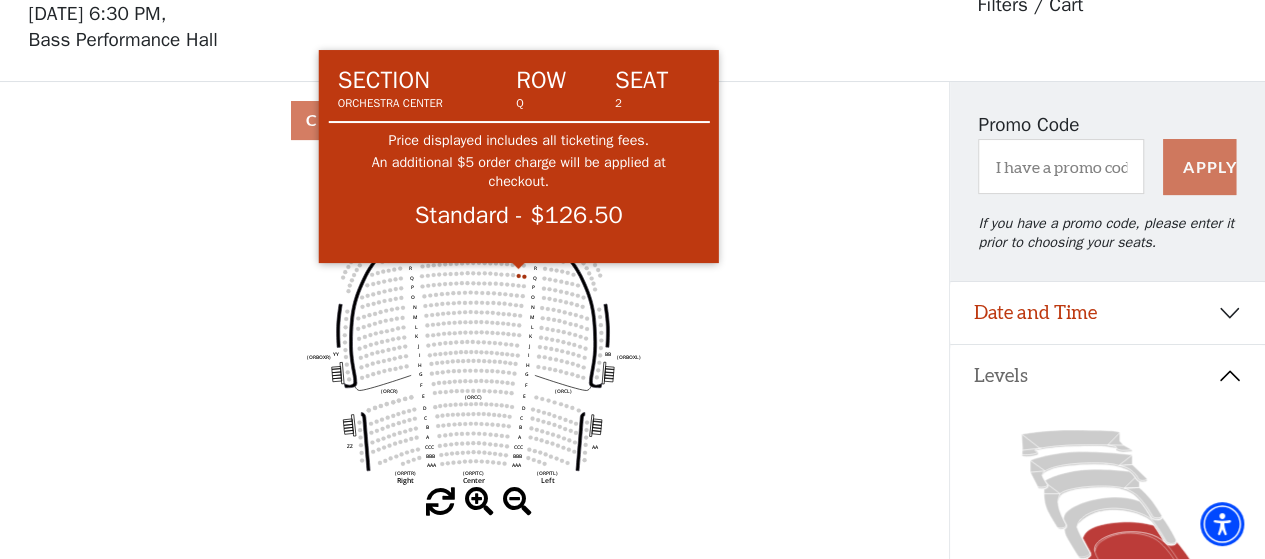 click 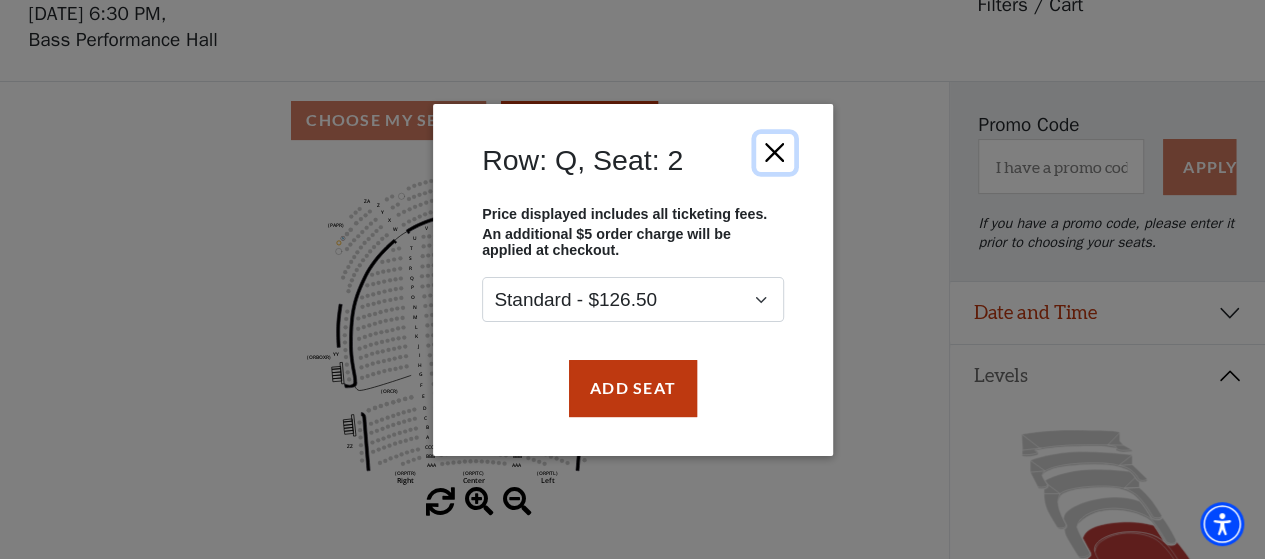 click at bounding box center (774, 152) 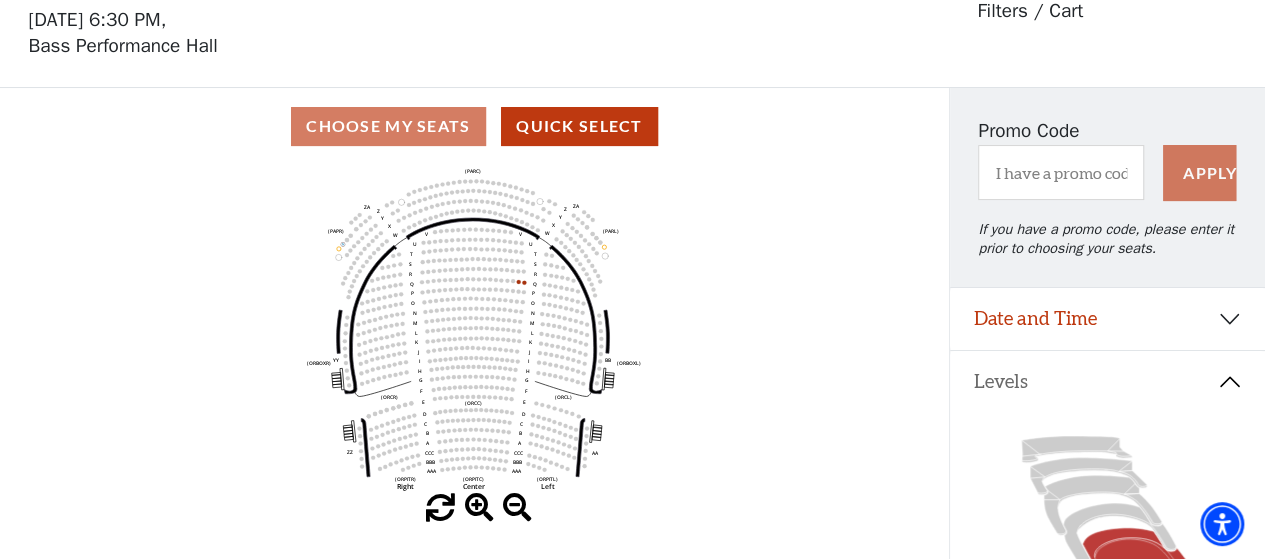 scroll, scrollTop: 200, scrollLeft: 0, axis: vertical 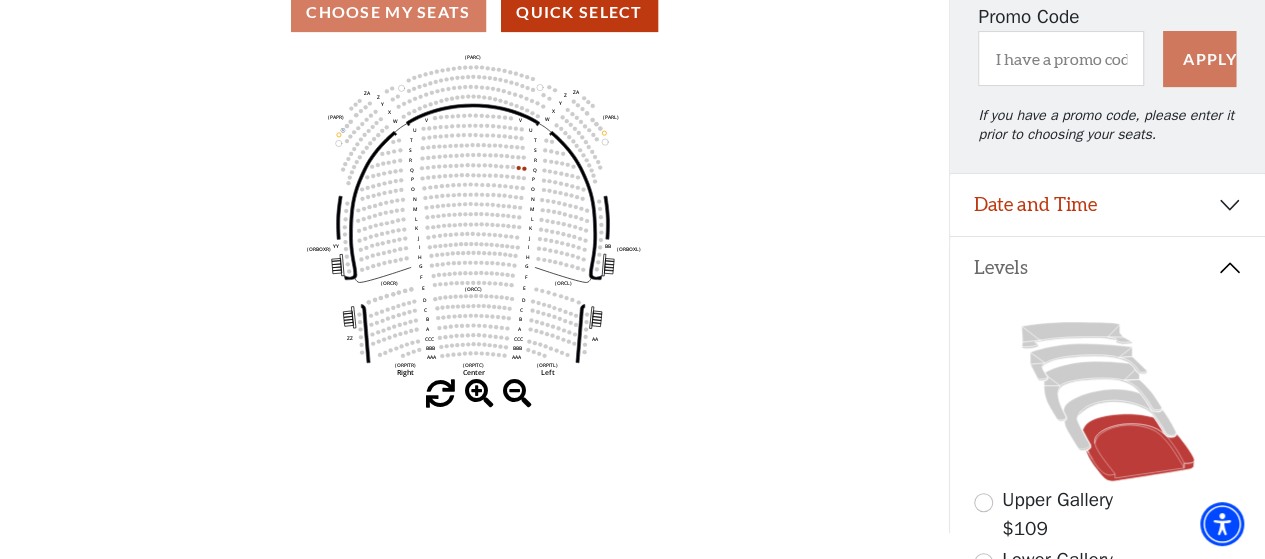 click at bounding box center (479, 394) 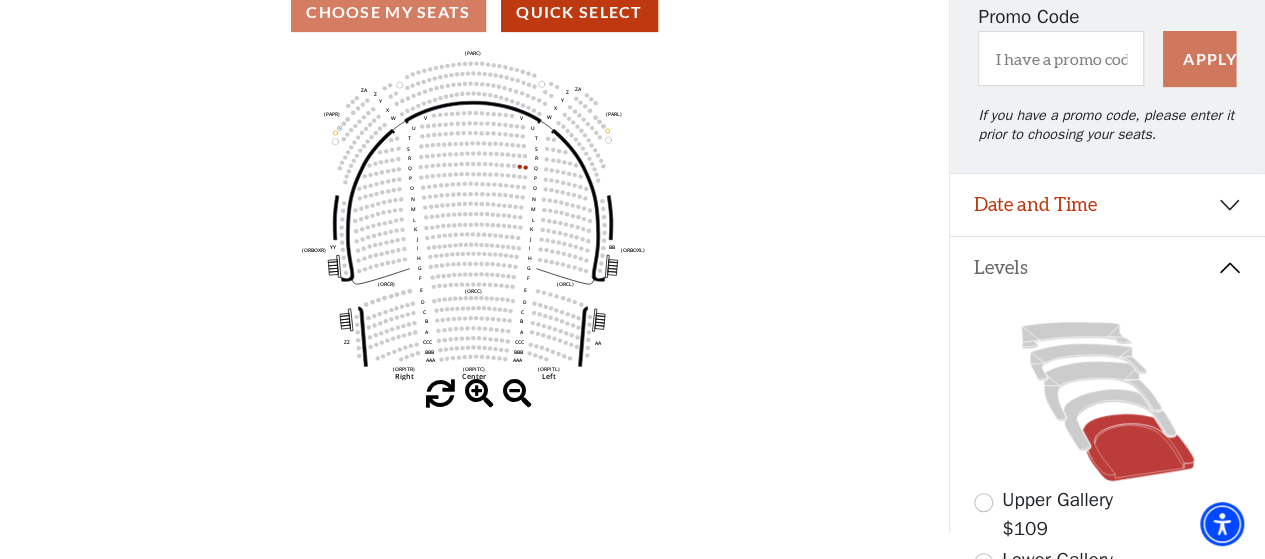 click at bounding box center (479, 394) 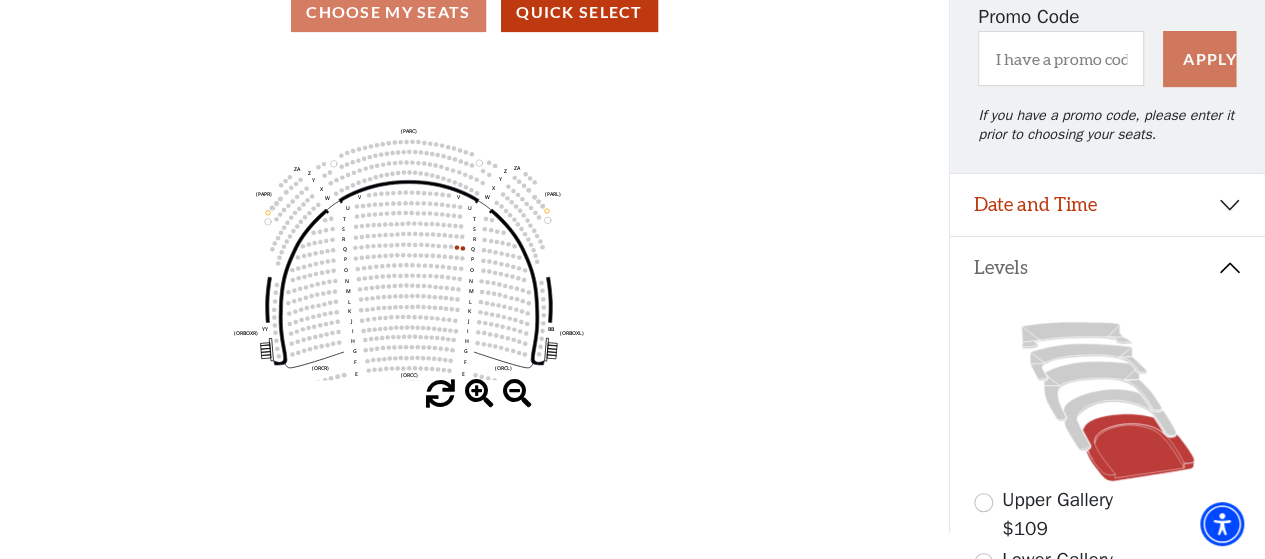 drag, startPoint x: 536, startPoint y: 232, endPoint x: 472, endPoint y: 314, distance: 104.019226 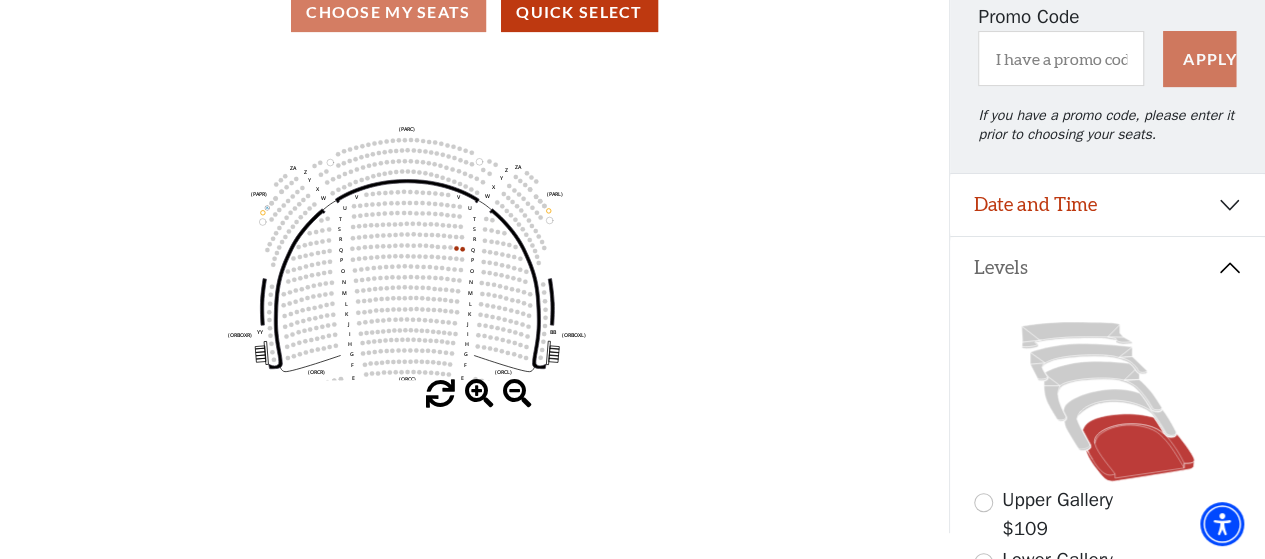 click at bounding box center [479, 394] 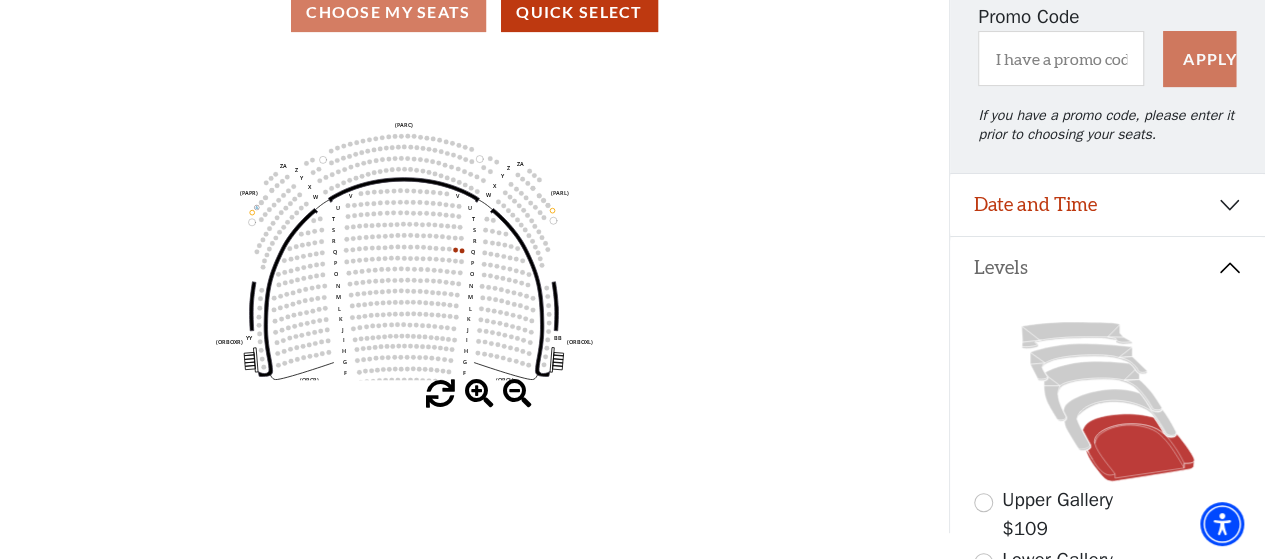 click at bounding box center [479, 394] 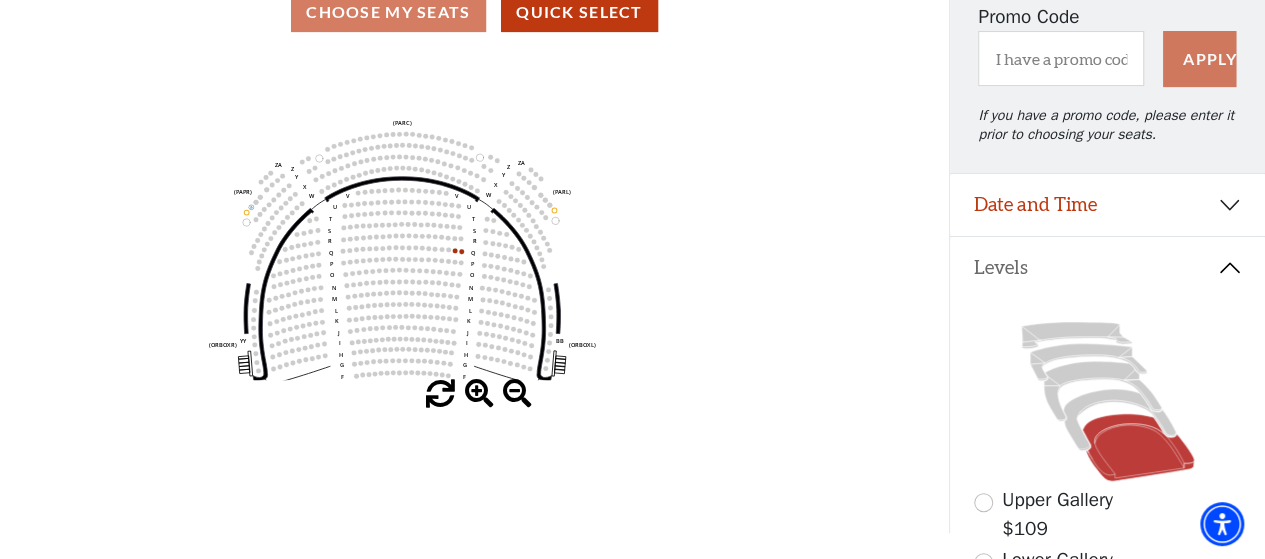 click at bounding box center [479, 394] 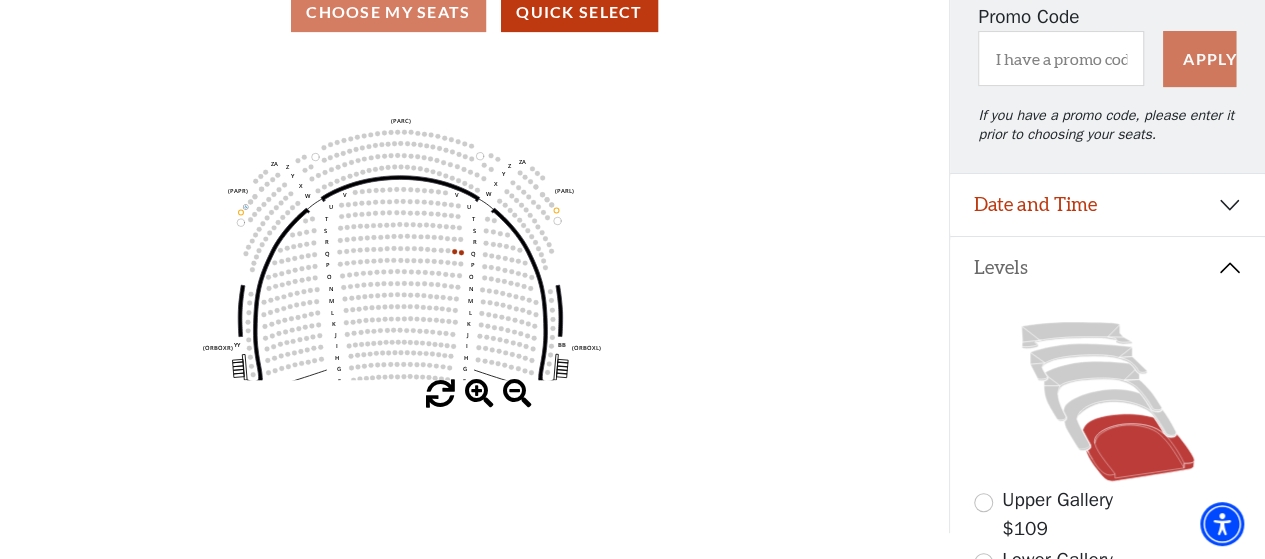 click at bounding box center (479, 394) 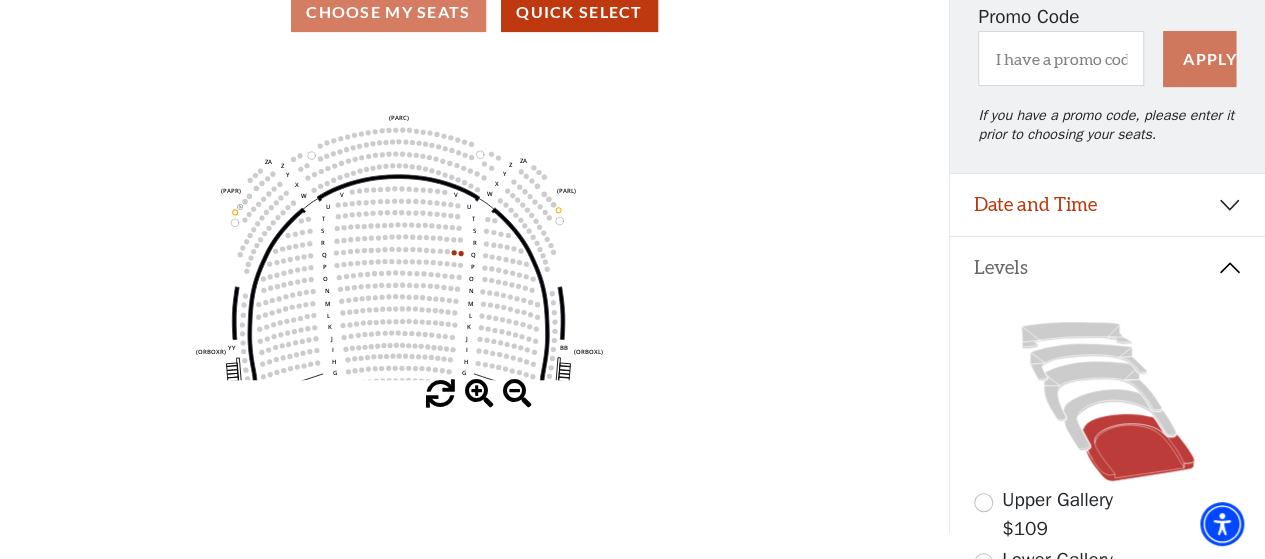 click at bounding box center (479, 394) 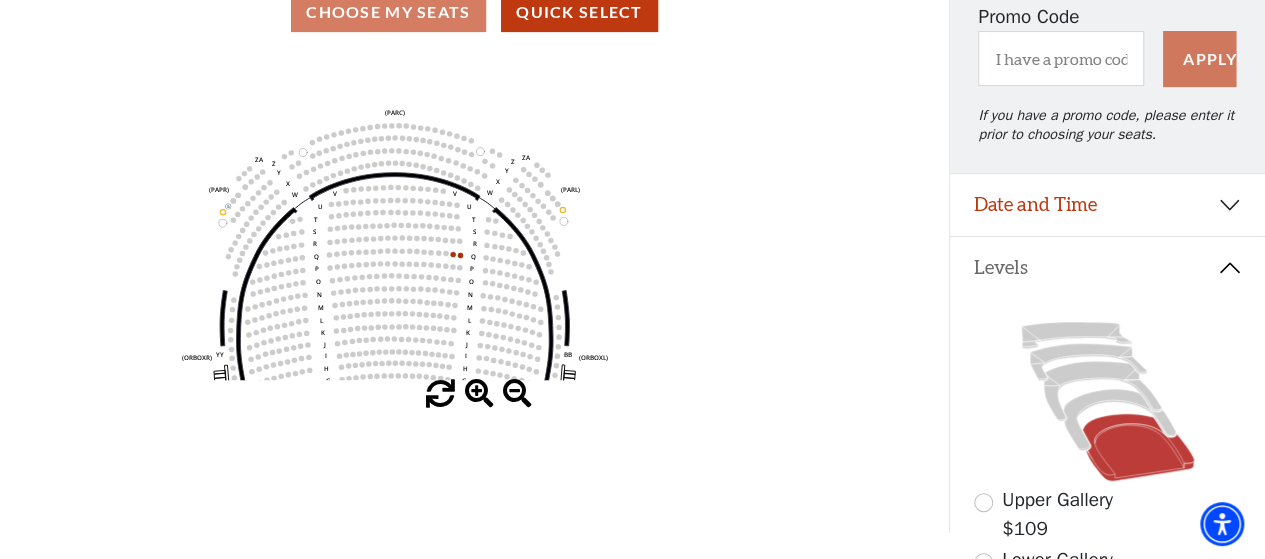 click at bounding box center [479, 394] 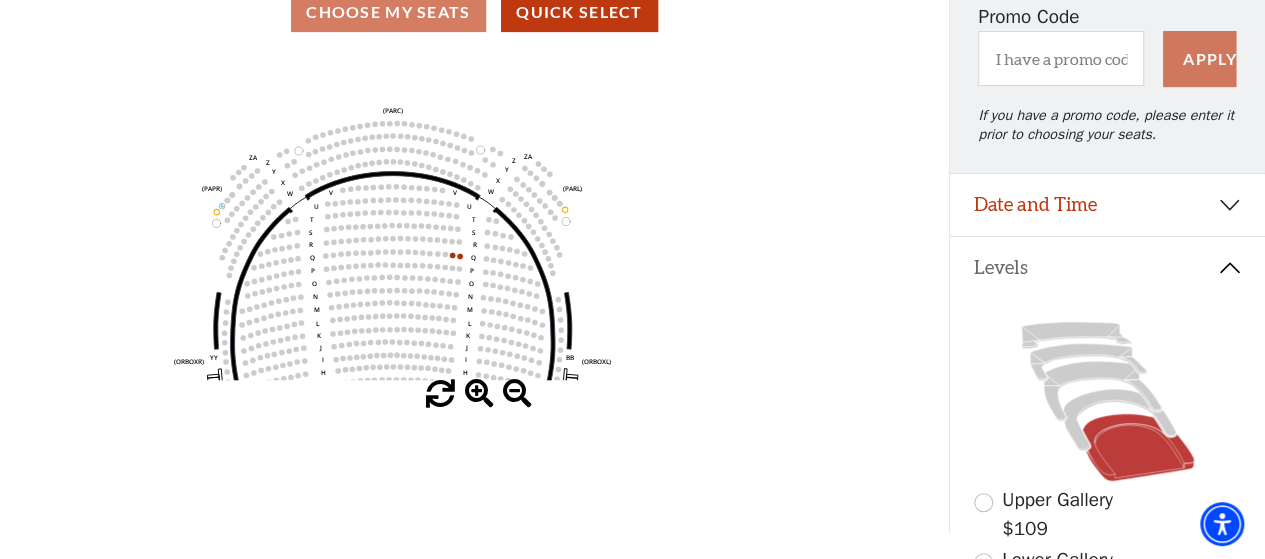 click at bounding box center (479, 394) 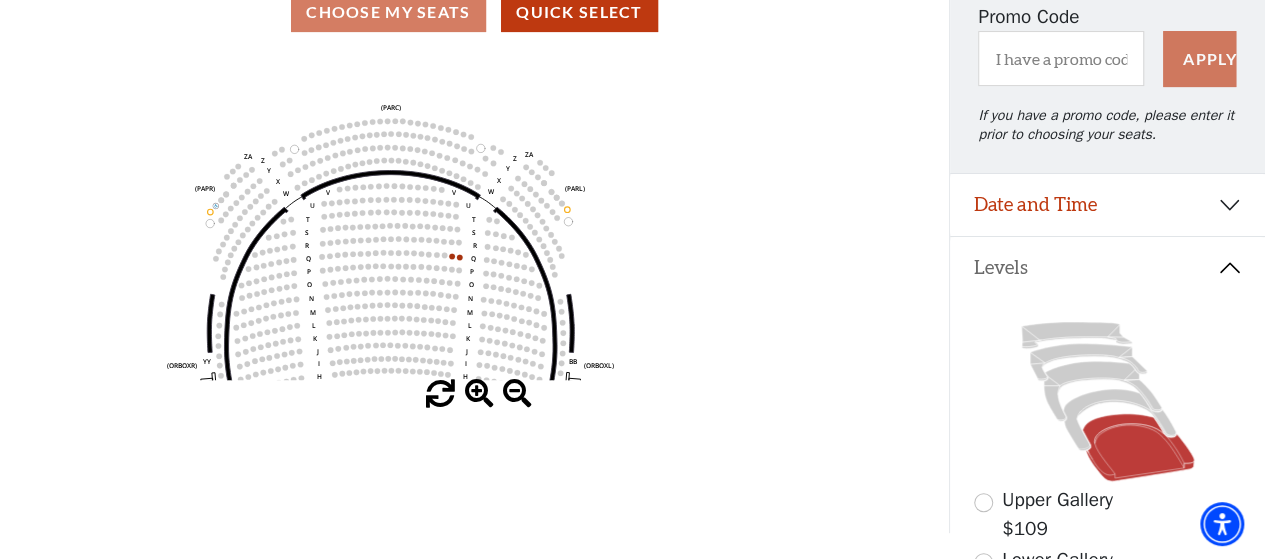 click at bounding box center (479, 394) 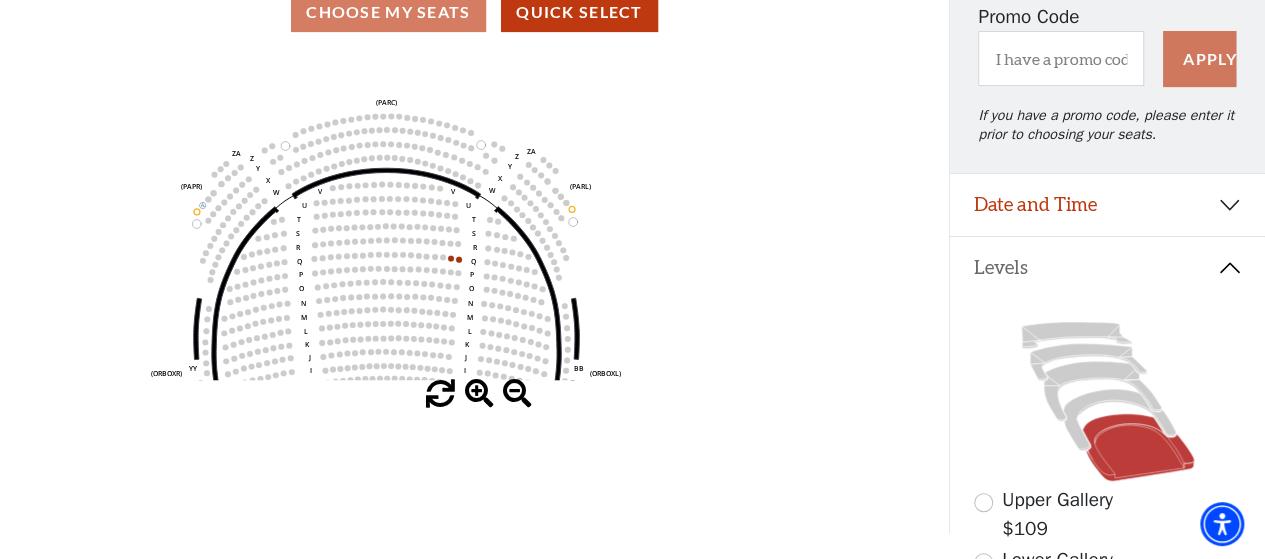 click at bounding box center [479, 394] 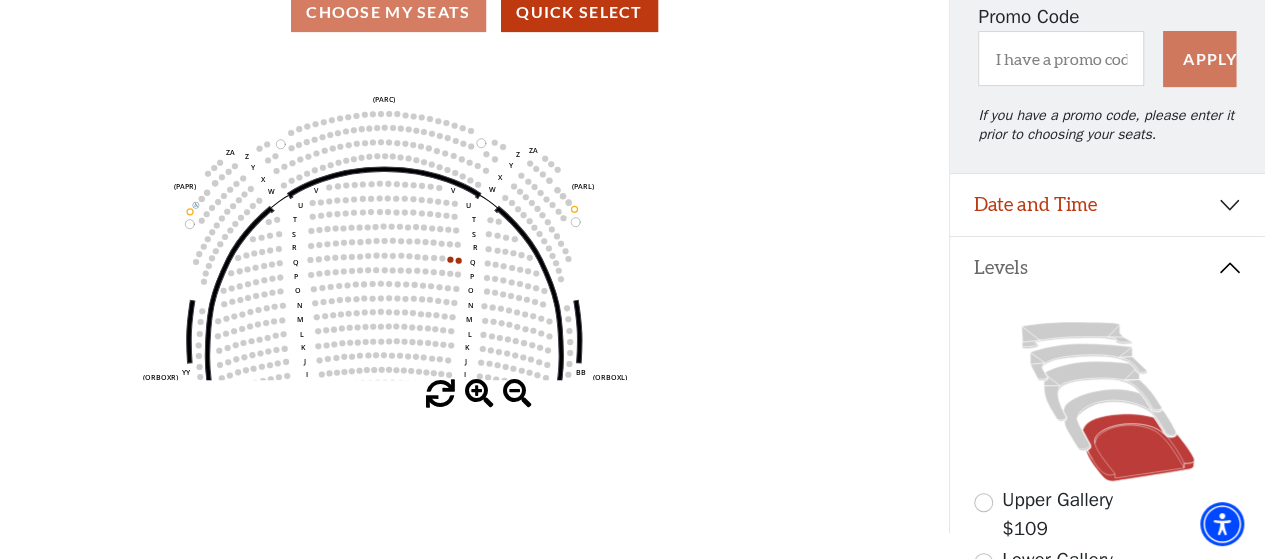 click at bounding box center (479, 394) 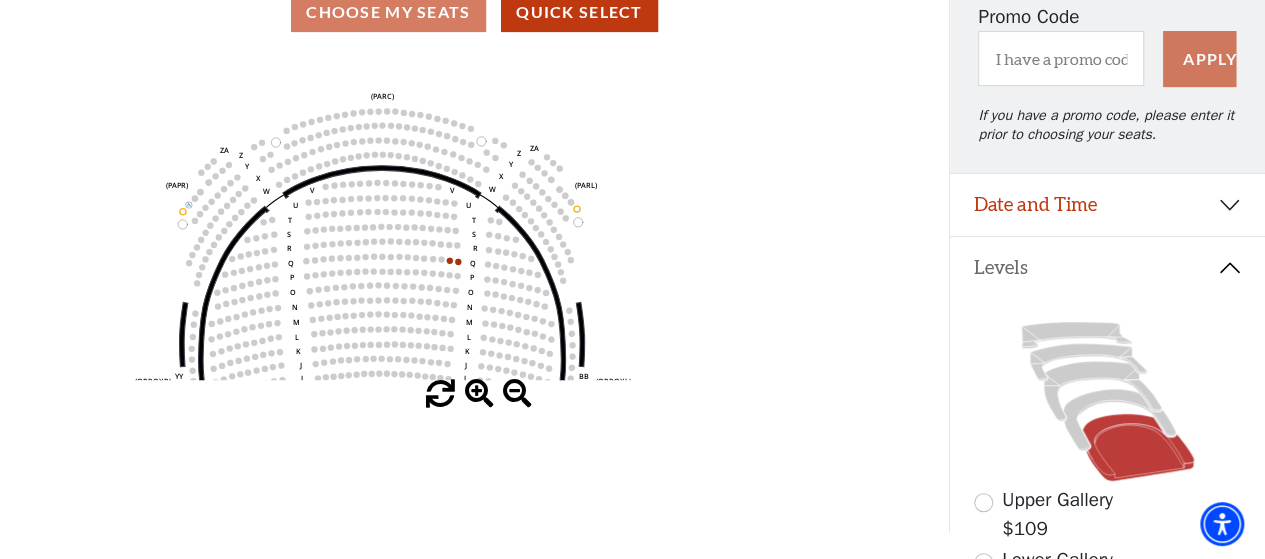 click at bounding box center (479, 394) 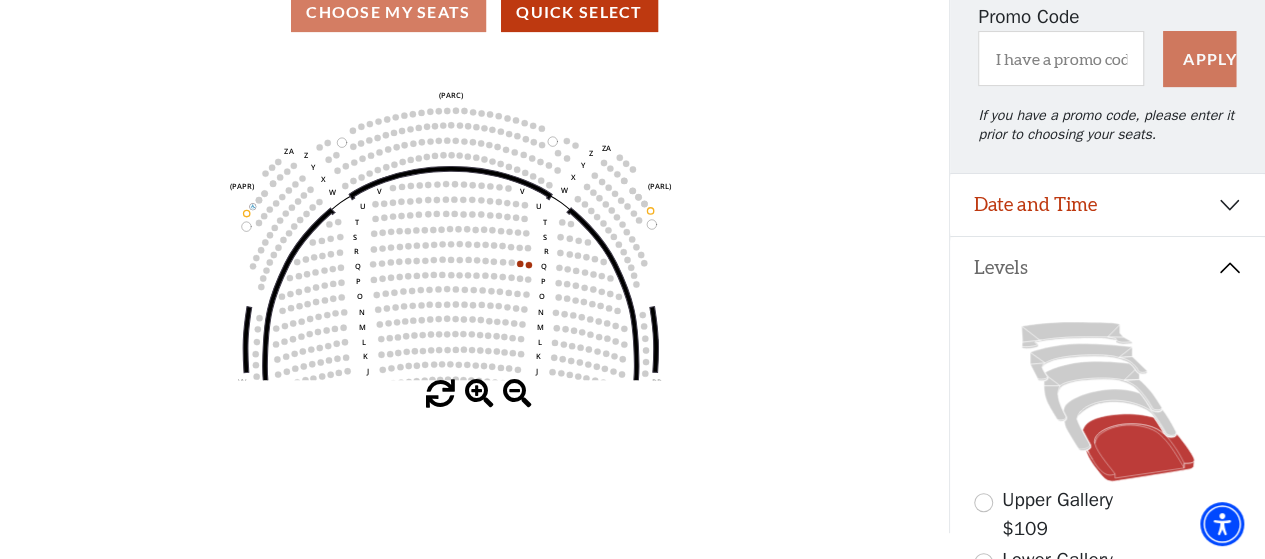 drag, startPoint x: 346, startPoint y: 231, endPoint x: 417, endPoint y: 233, distance: 71.02816 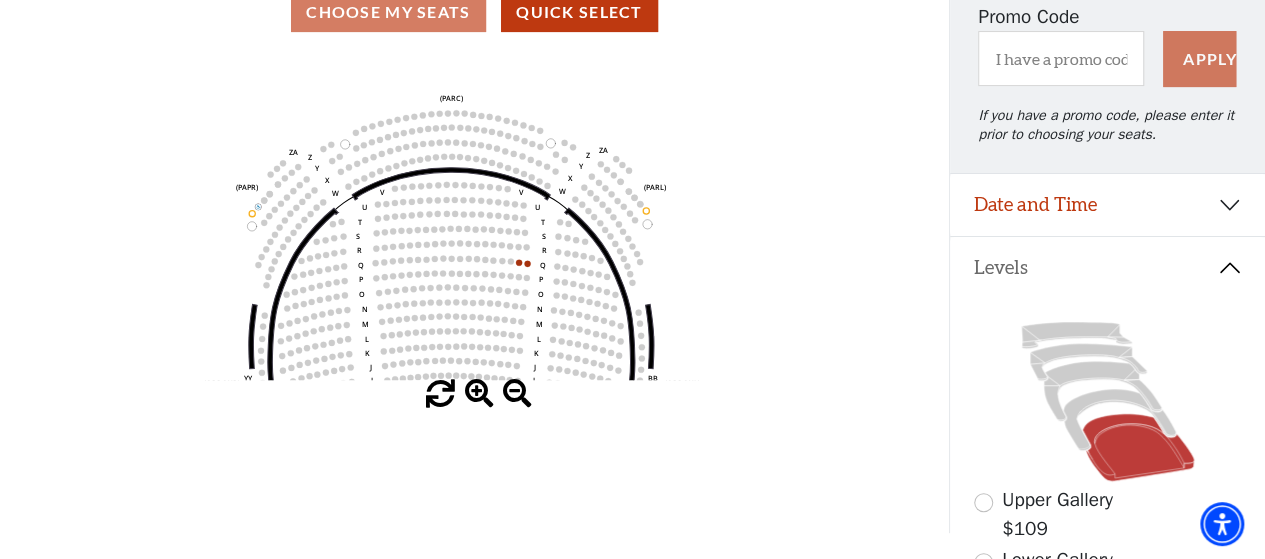 click at bounding box center [517, 394] 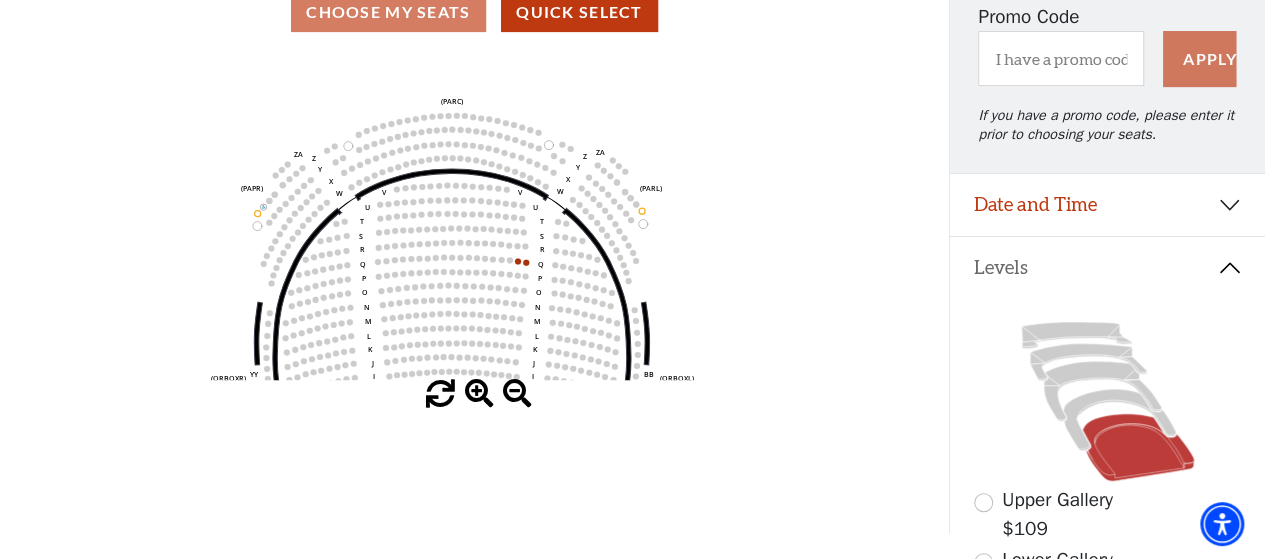 click at bounding box center (517, 394) 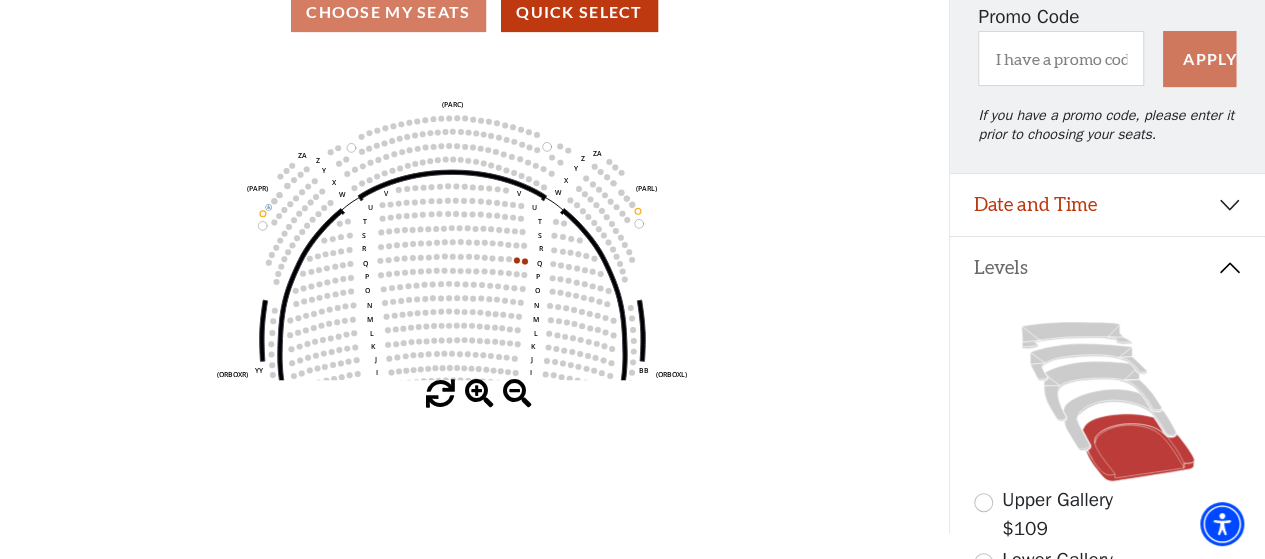 click at bounding box center (517, 394) 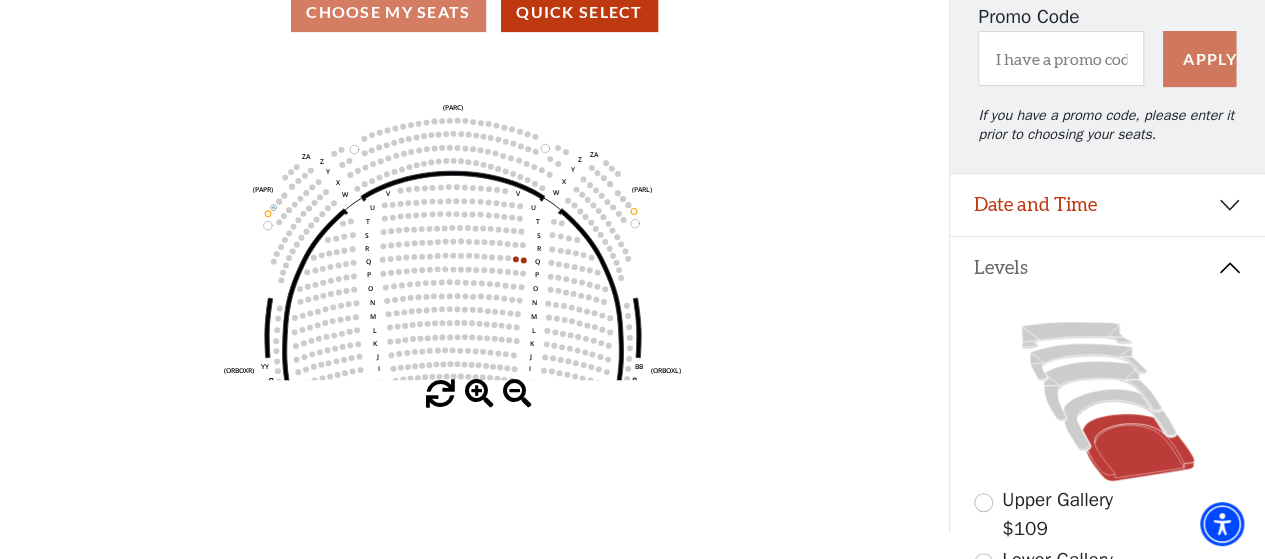 click at bounding box center (517, 394) 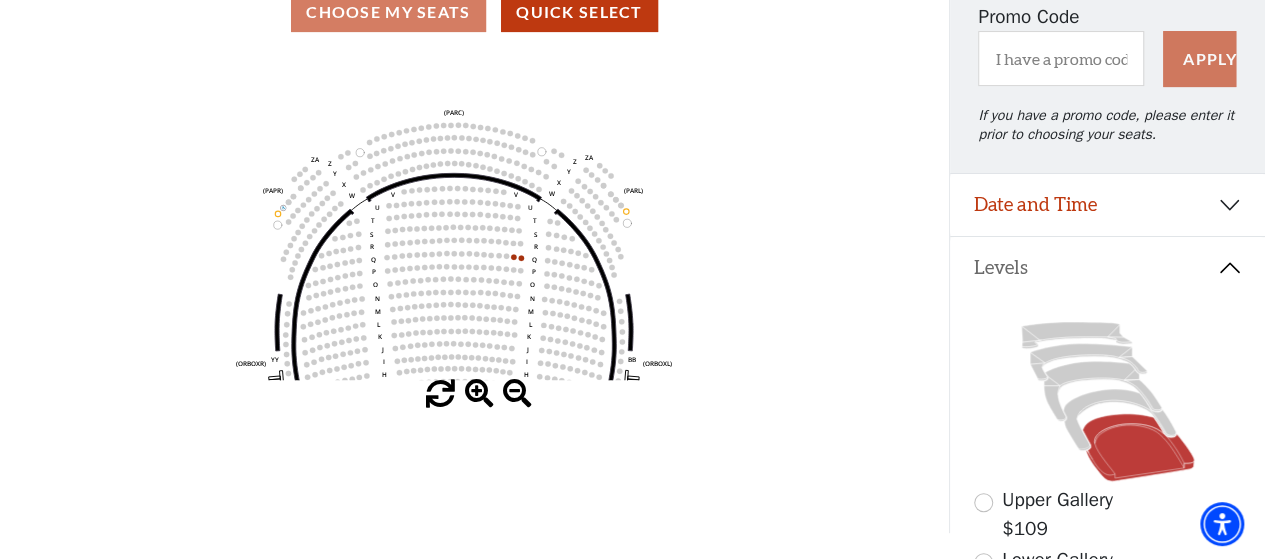 click at bounding box center [517, 394] 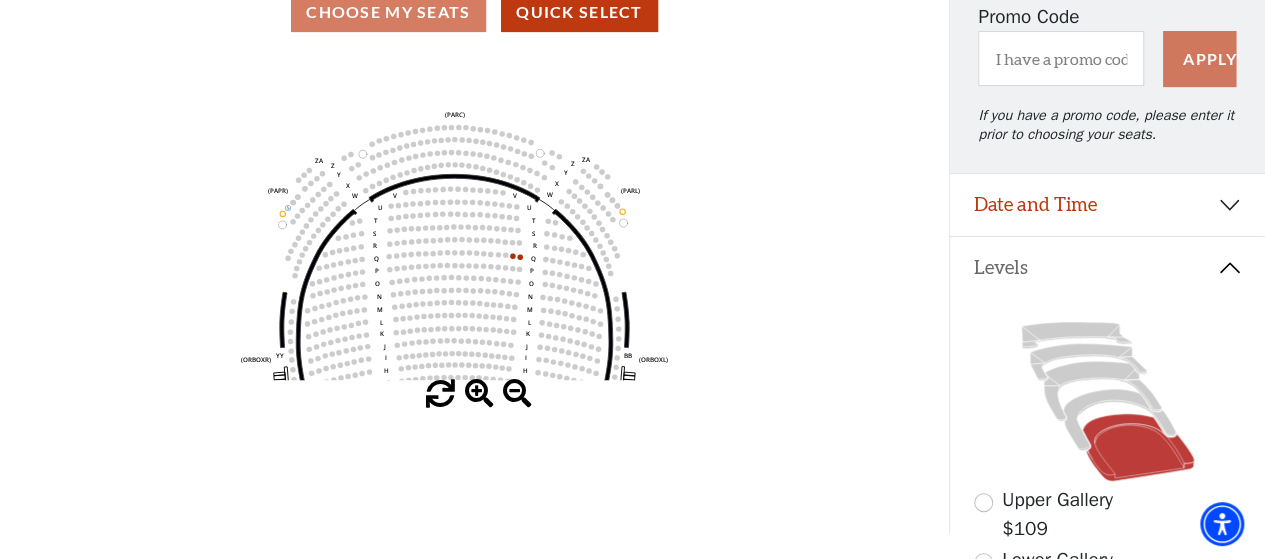 click at bounding box center (517, 394) 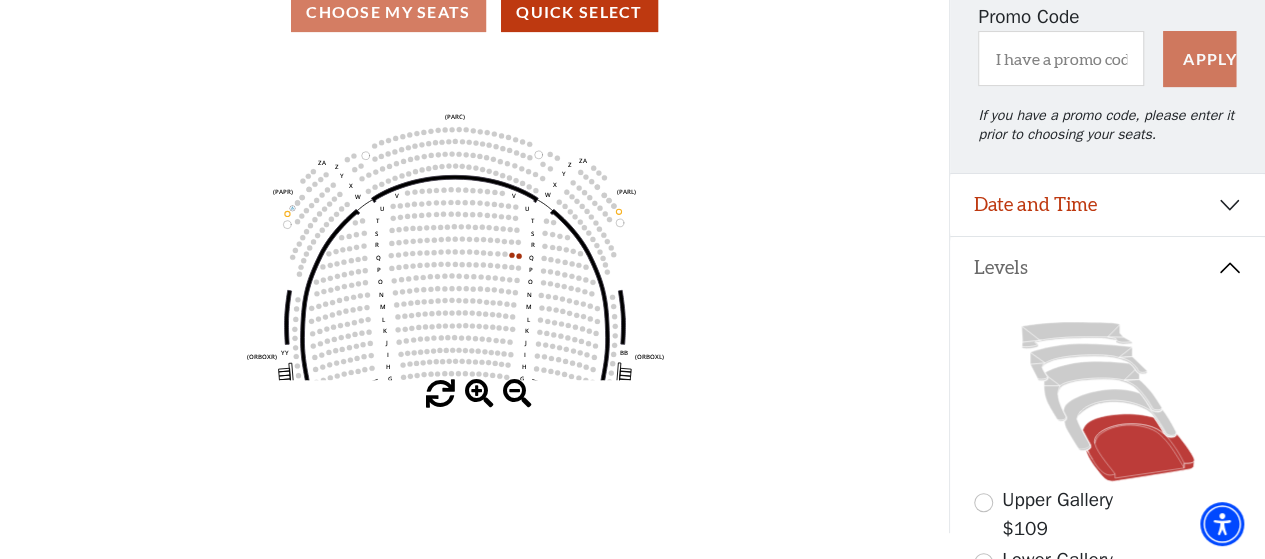 click at bounding box center (517, 394) 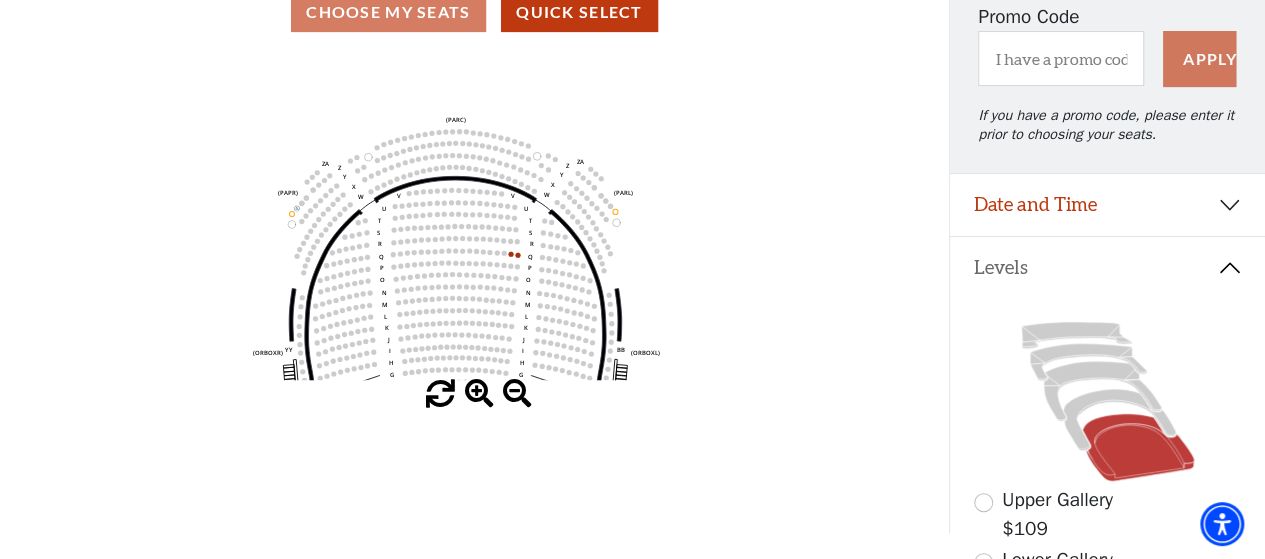 click at bounding box center [517, 394] 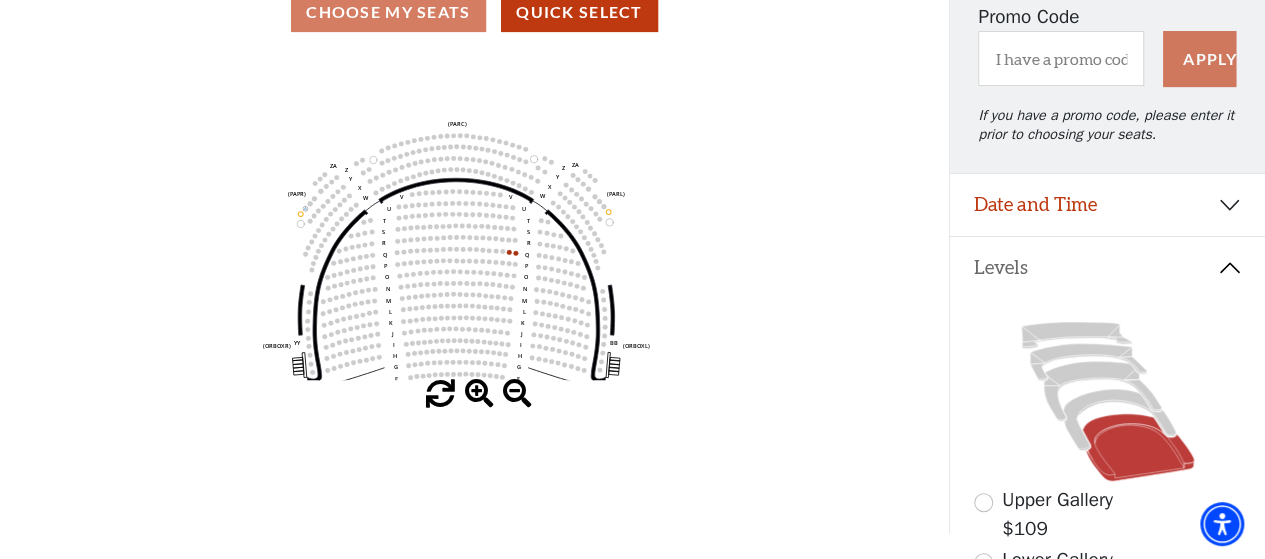 click at bounding box center [517, 394] 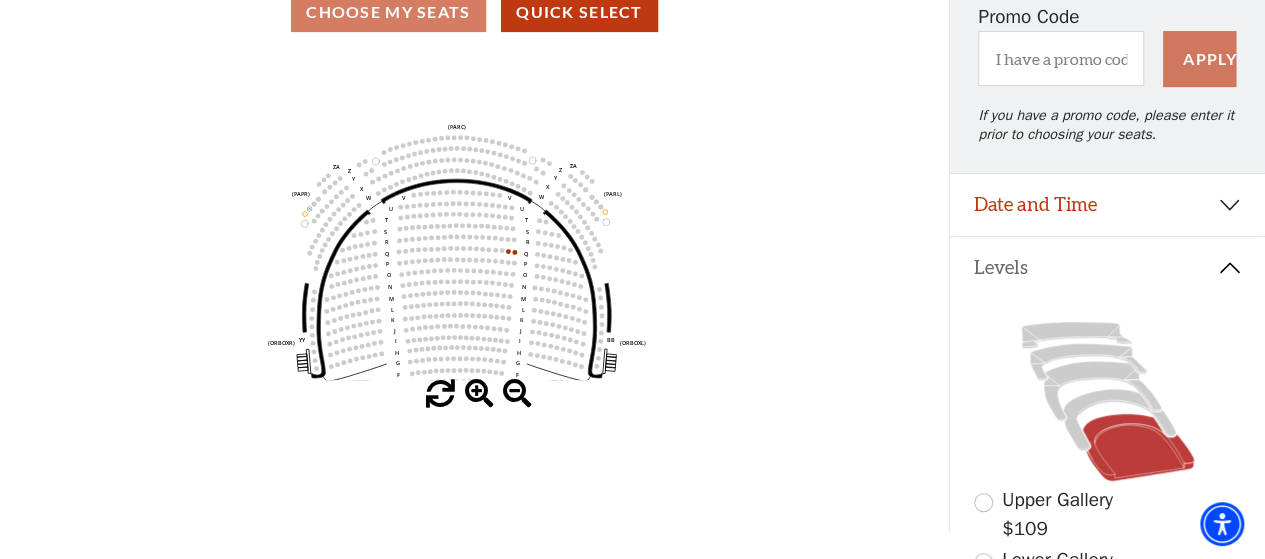 click at bounding box center [517, 394] 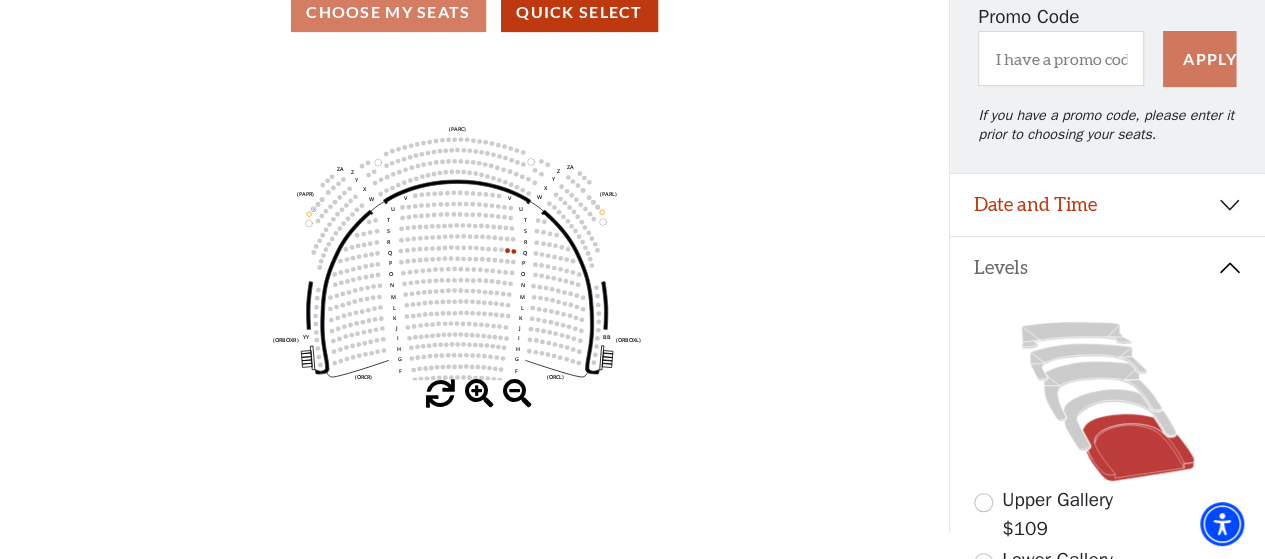 click at bounding box center (517, 394) 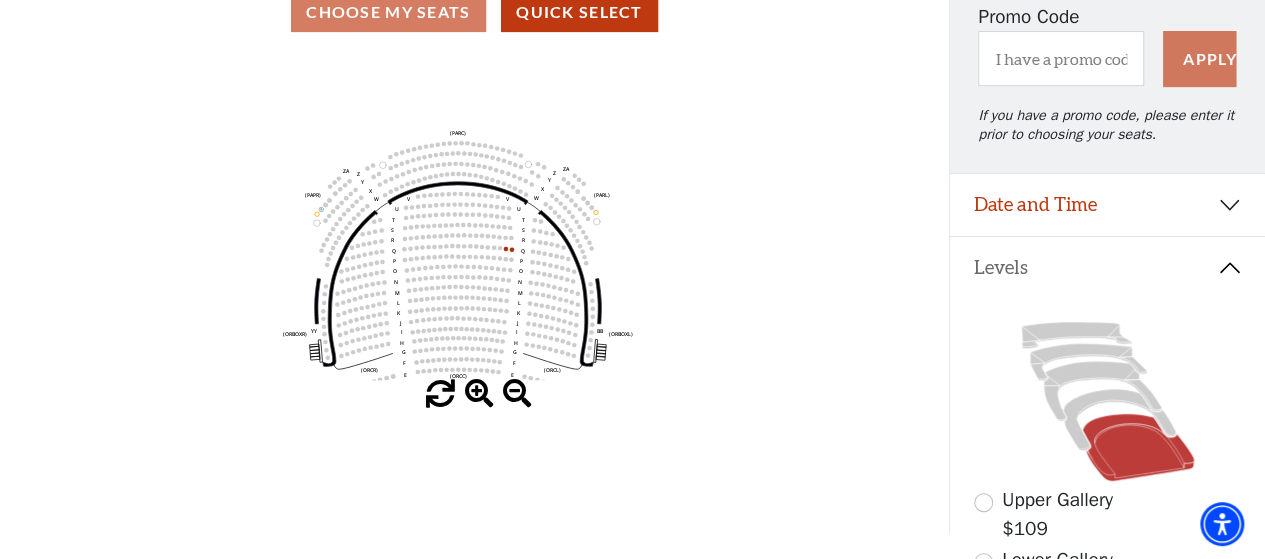 click at bounding box center (517, 394) 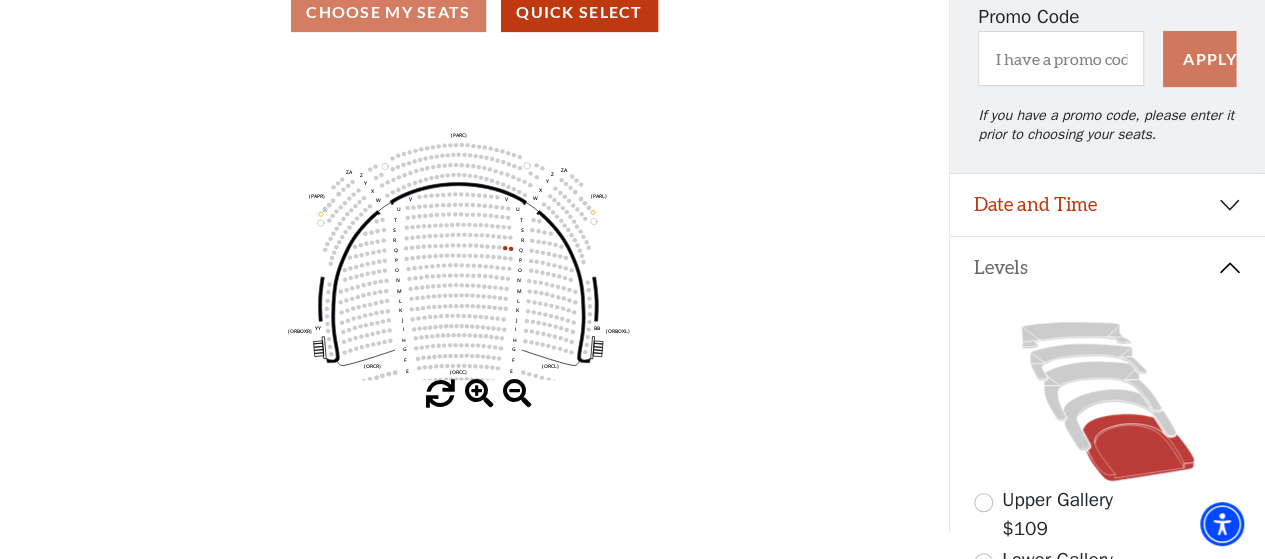 click at bounding box center [517, 394] 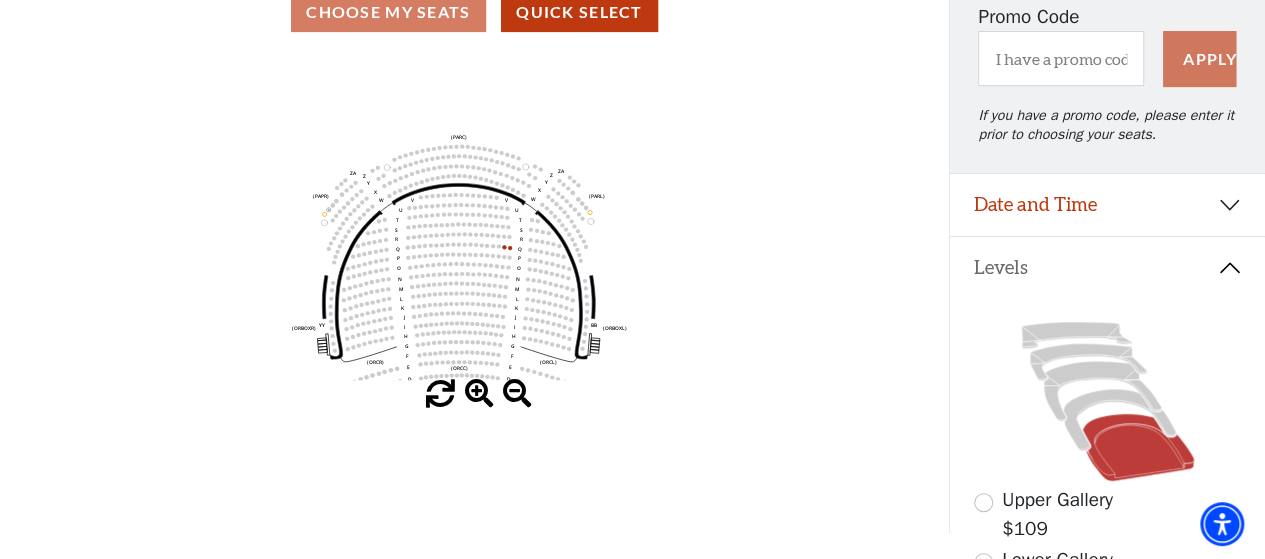 click at bounding box center (517, 394) 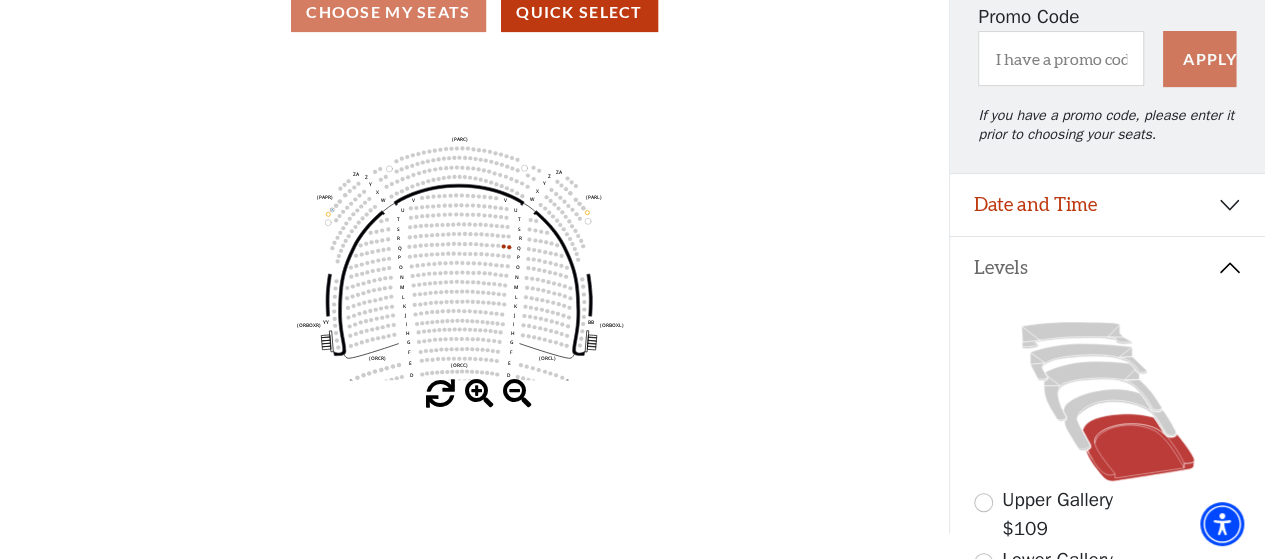 click at bounding box center (517, 394) 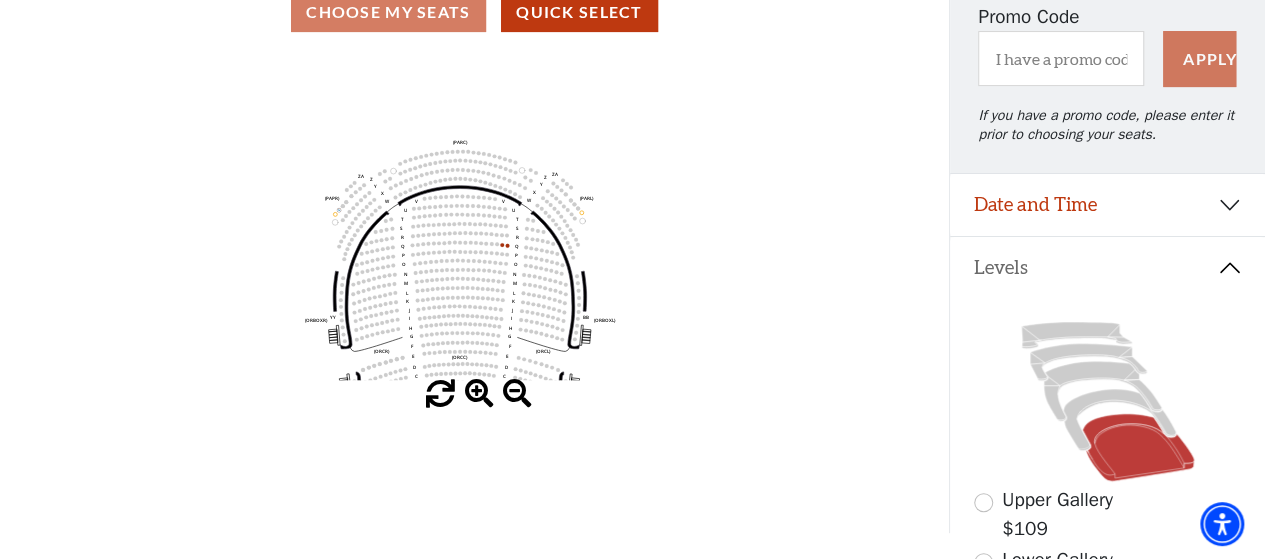 click at bounding box center [479, 394] 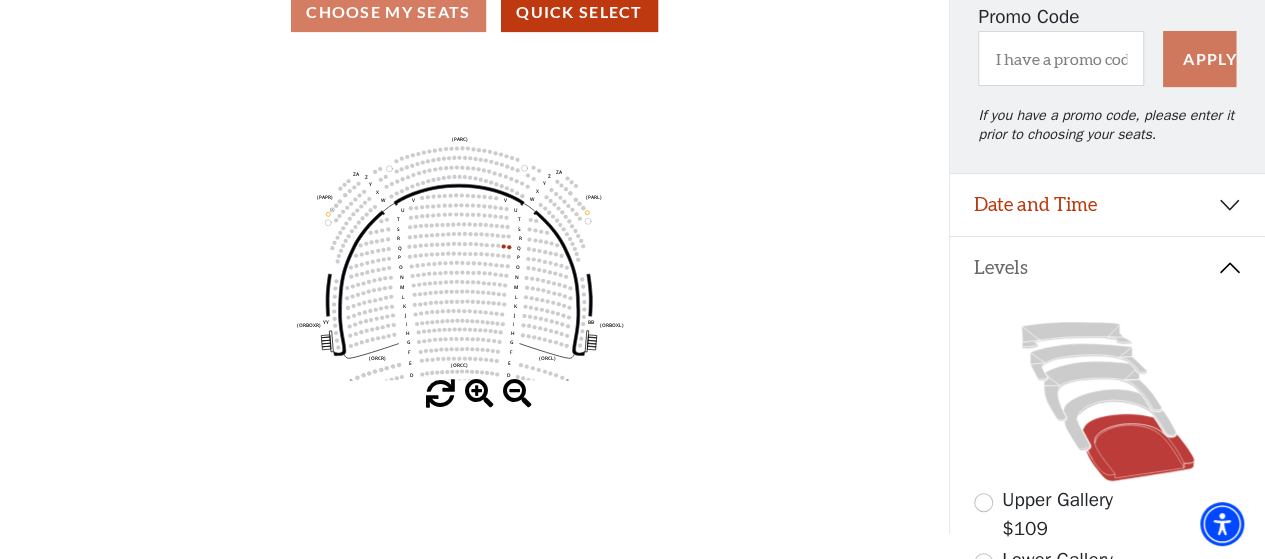 click at bounding box center [479, 394] 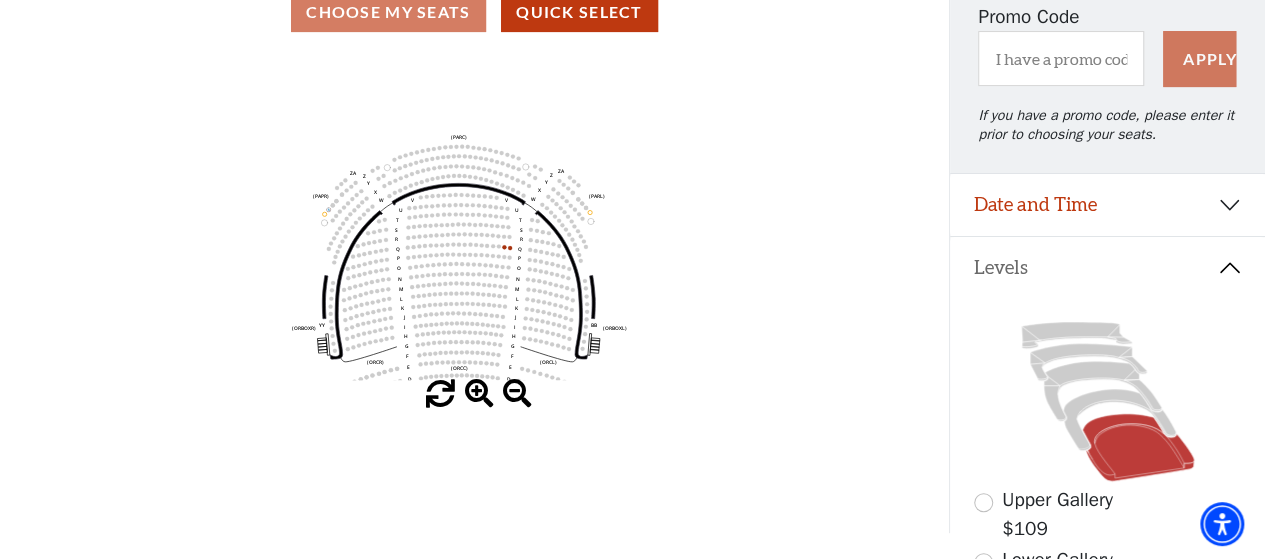click at bounding box center (479, 394) 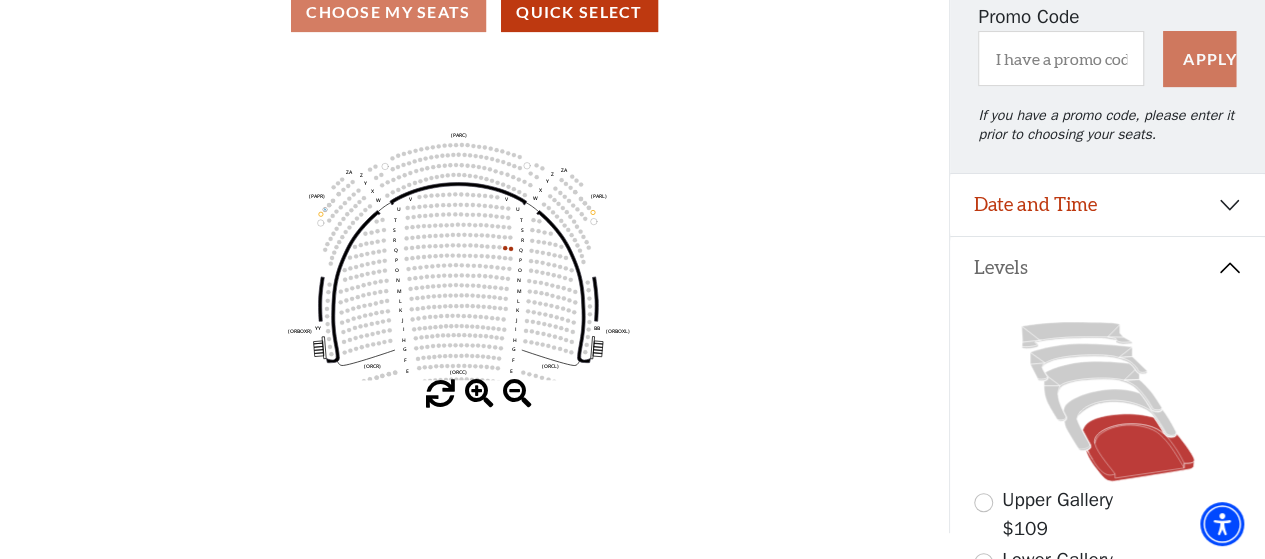 click at bounding box center (479, 394) 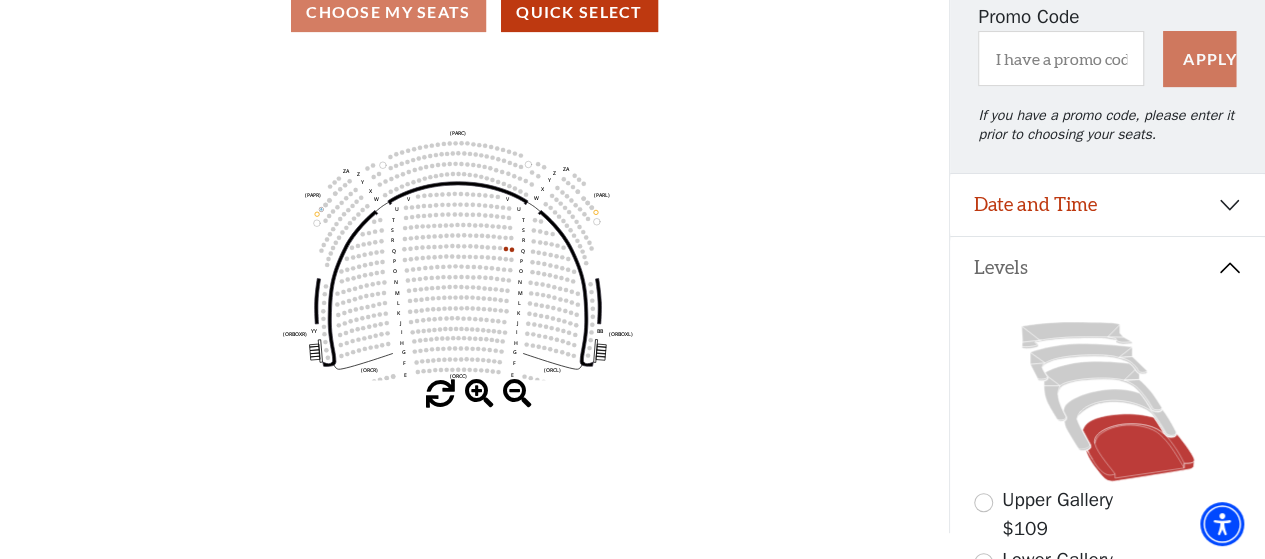 click at bounding box center [479, 394] 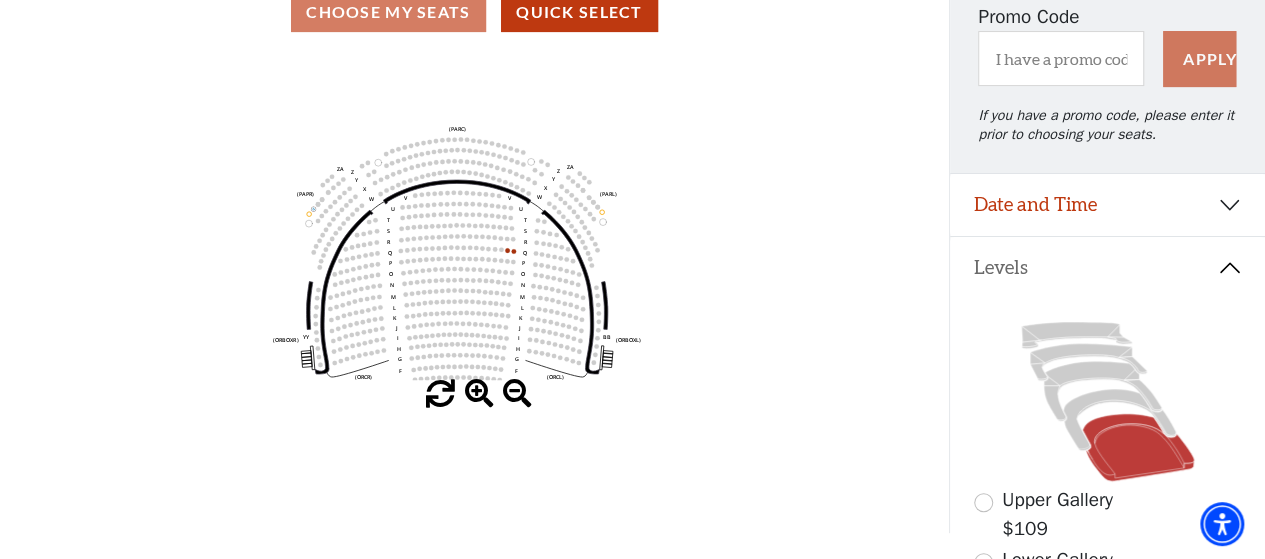 click at bounding box center [479, 394] 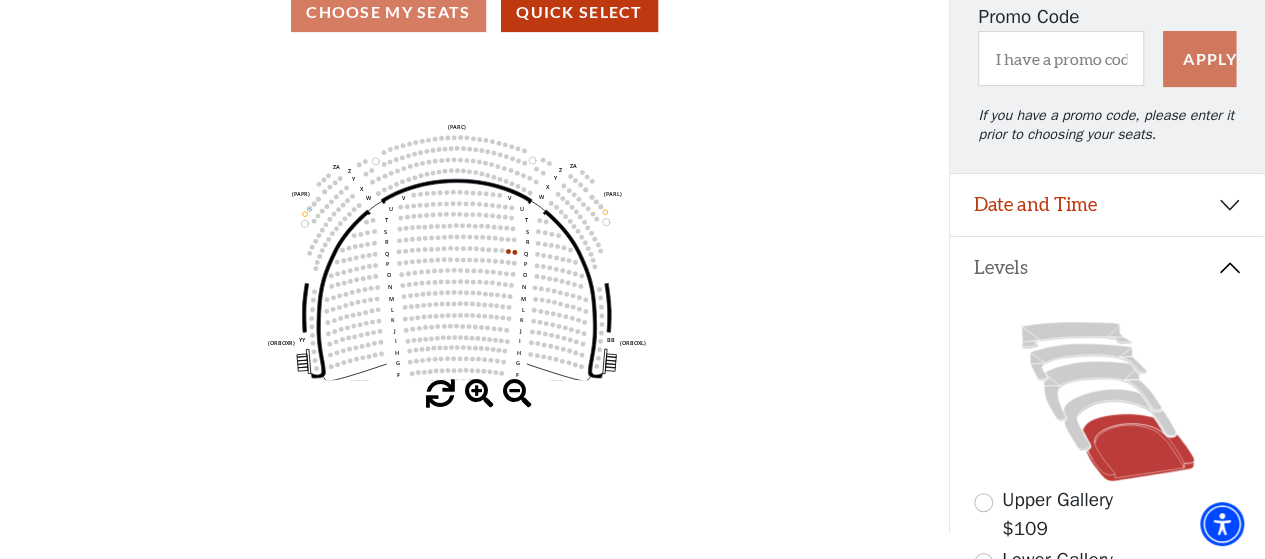 click at bounding box center [479, 394] 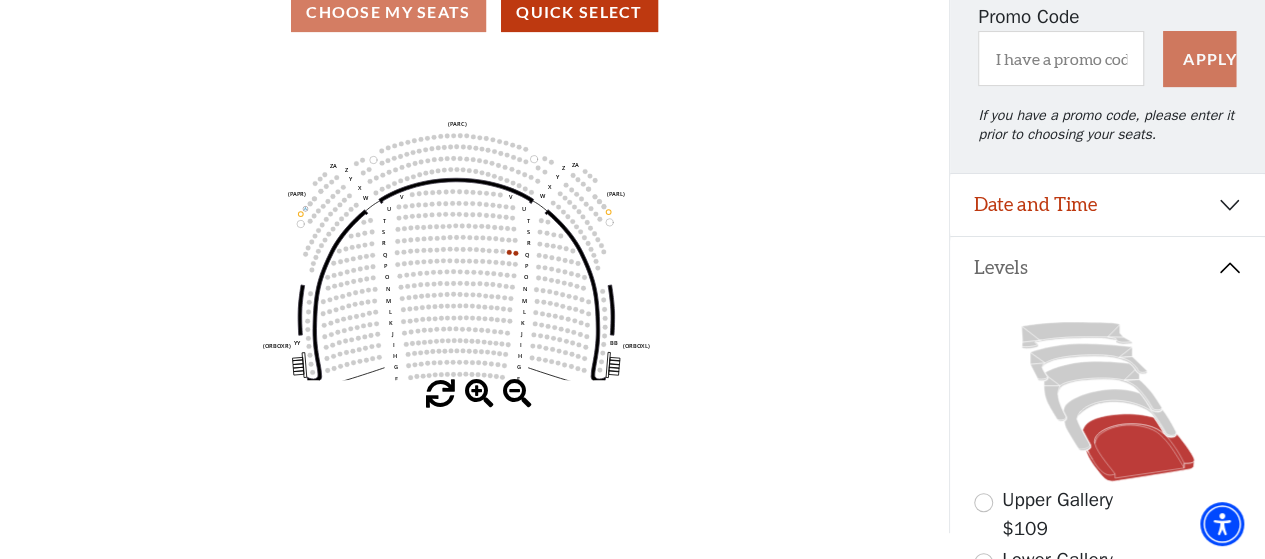 click at bounding box center (479, 394) 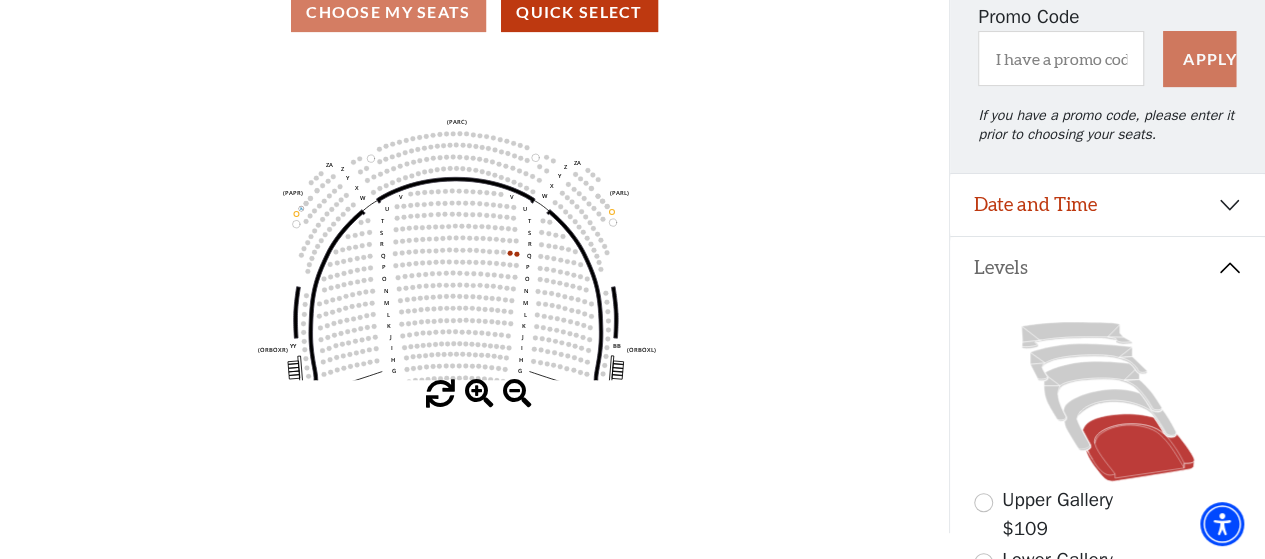 click at bounding box center [479, 394] 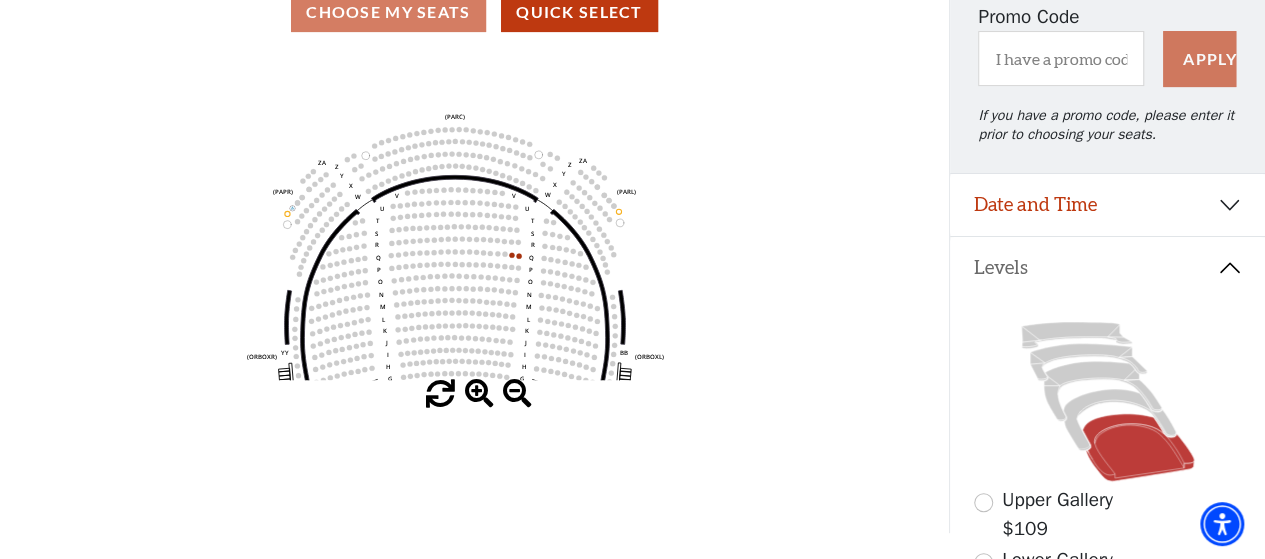 click at bounding box center [479, 394] 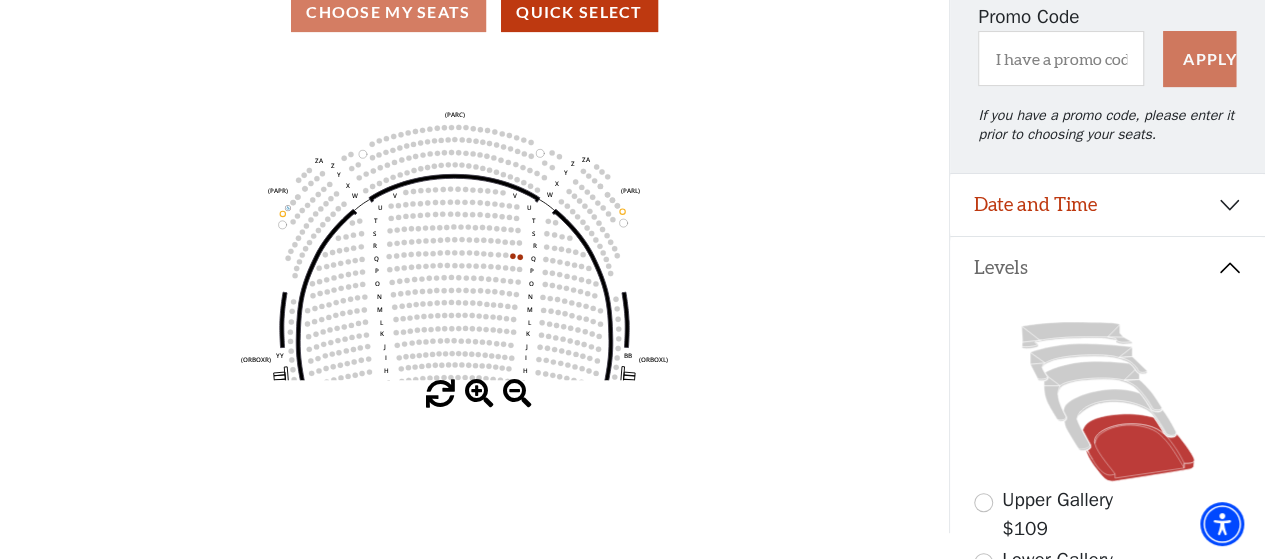 click at bounding box center (479, 394) 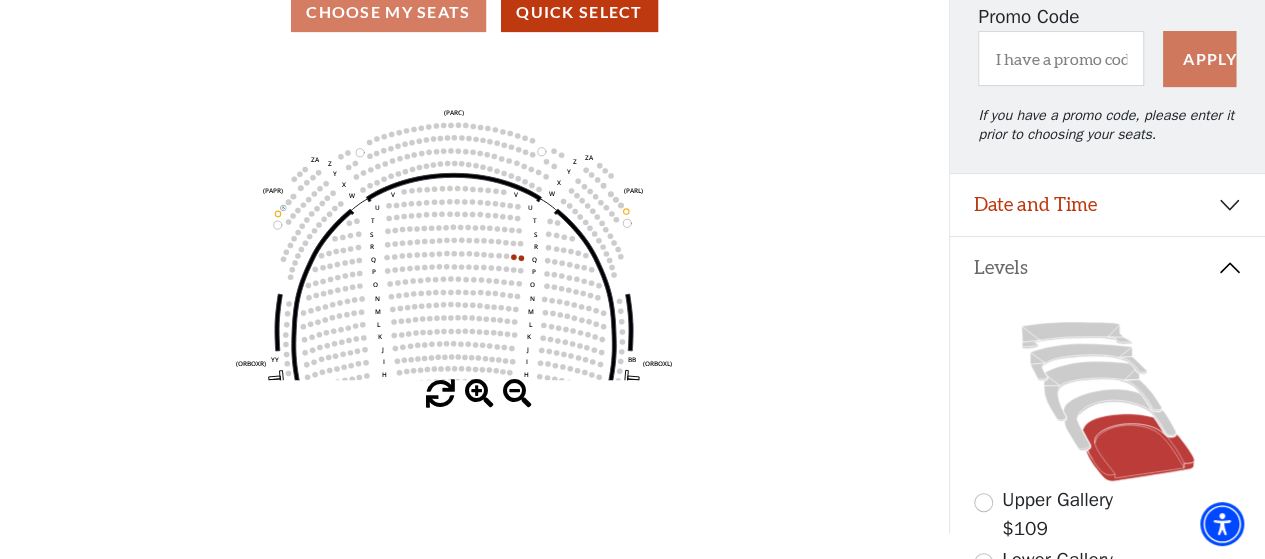 click at bounding box center (479, 394) 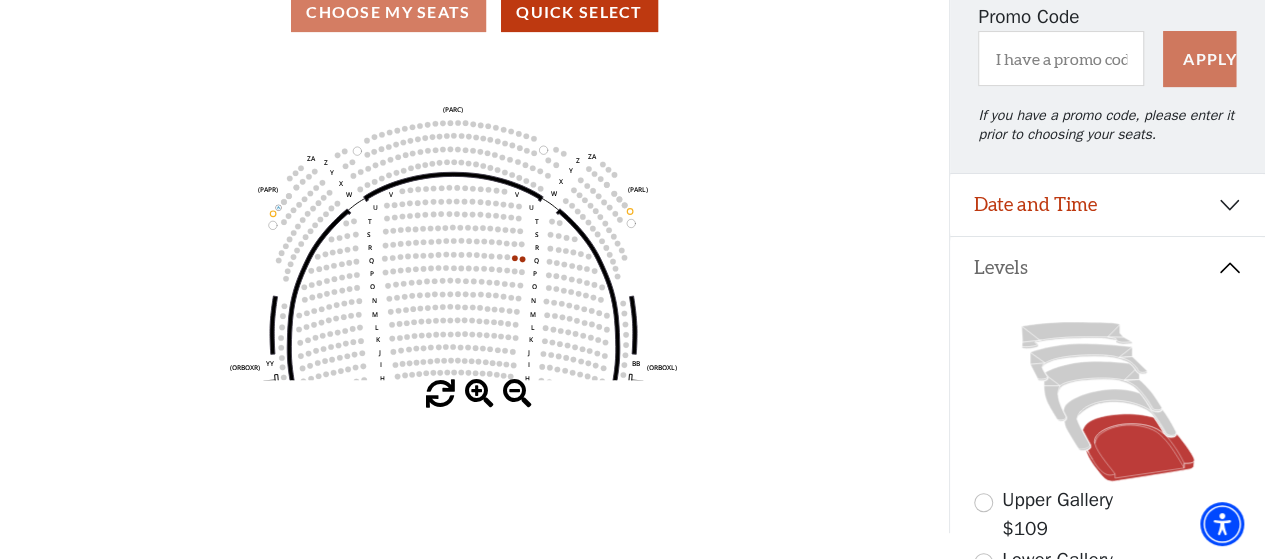 click at bounding box center [479, 394] 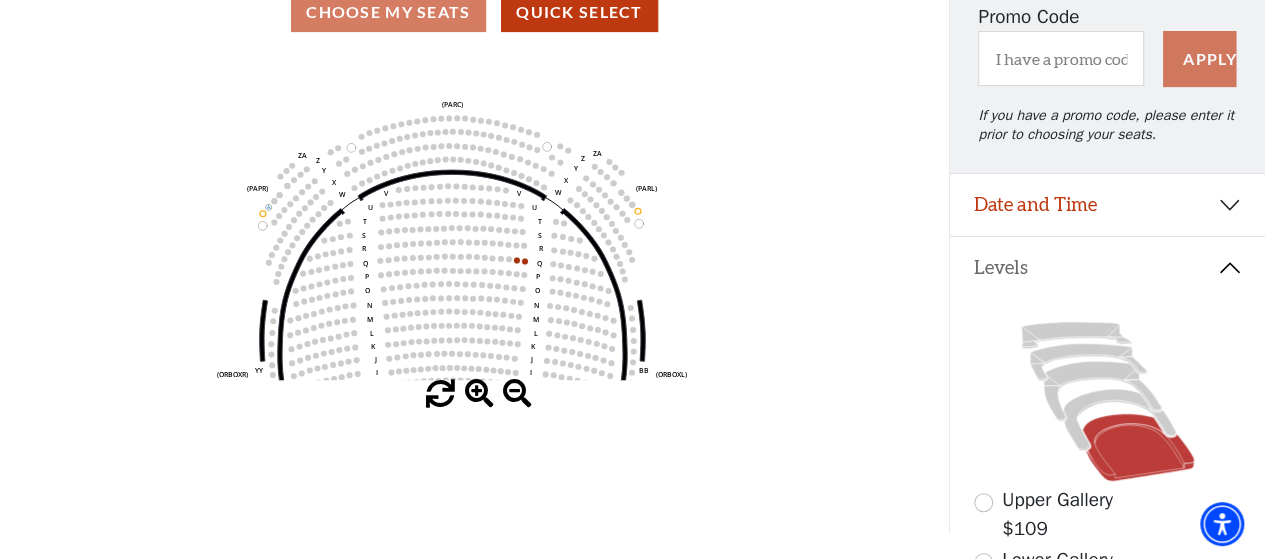 click at bounding box center [479, 394] 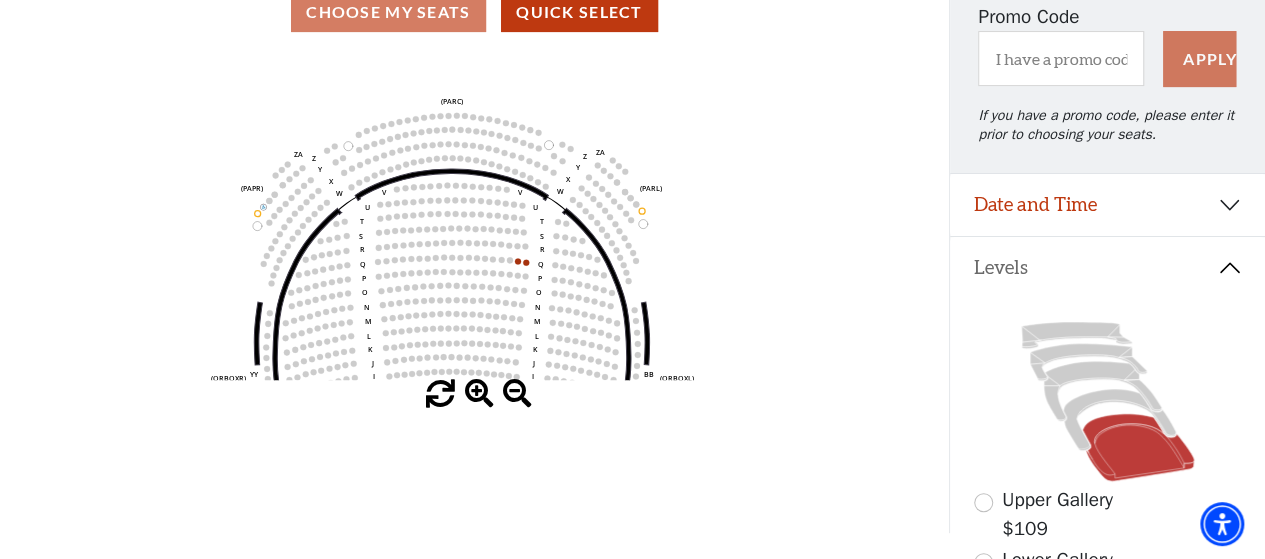 click at bounding box center [479, 394] 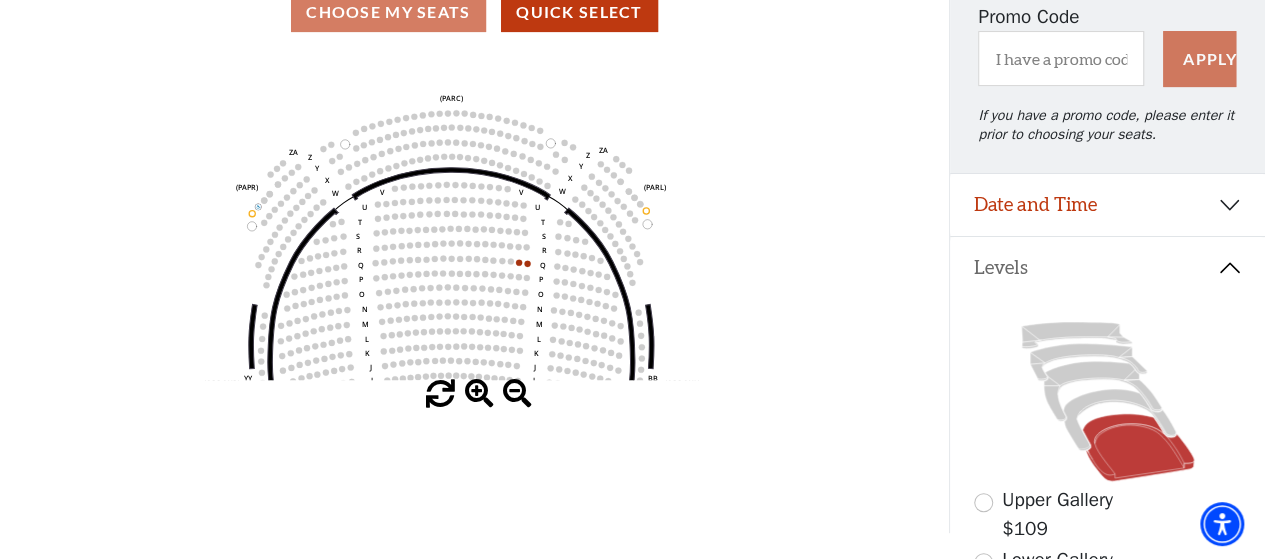 click at bounding box center [479, 394] 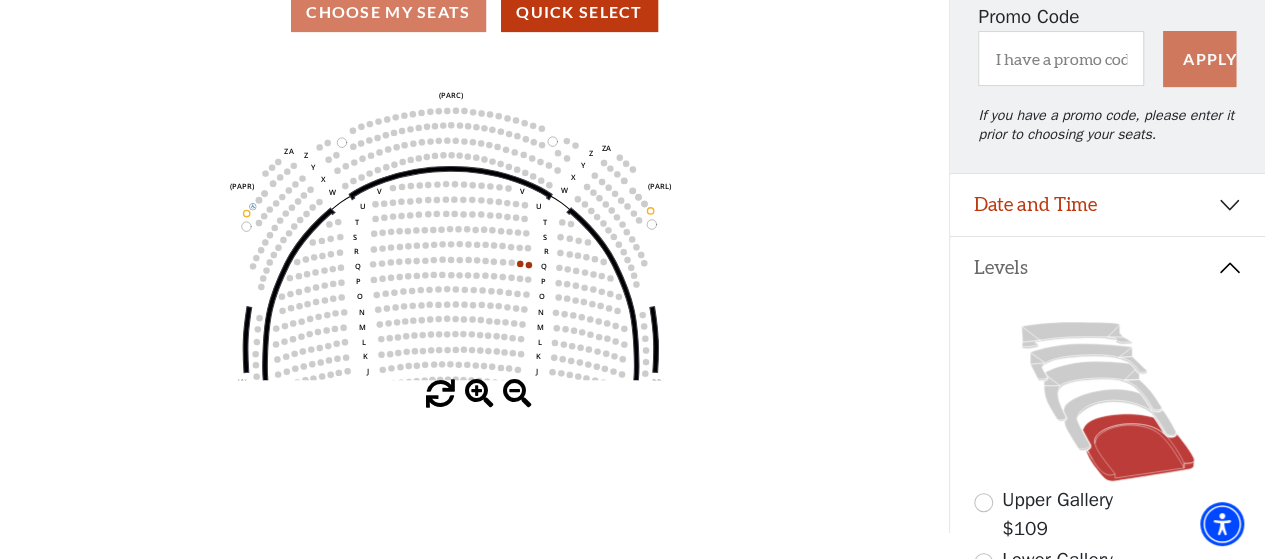 click at bounding box center (479, 394) 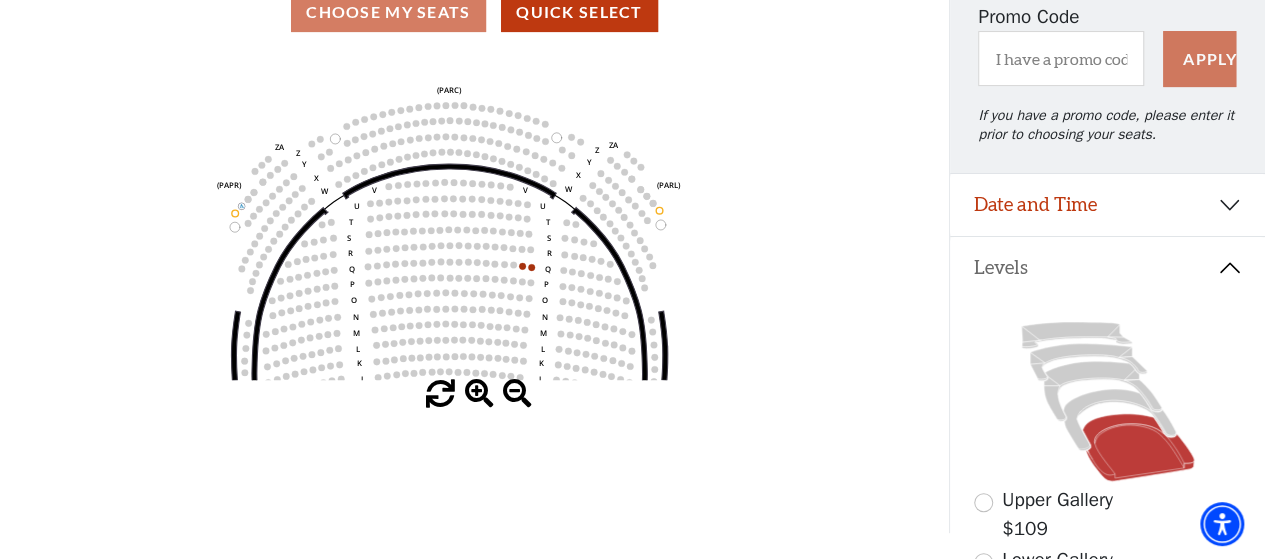 click at bounding box center [479, 394] 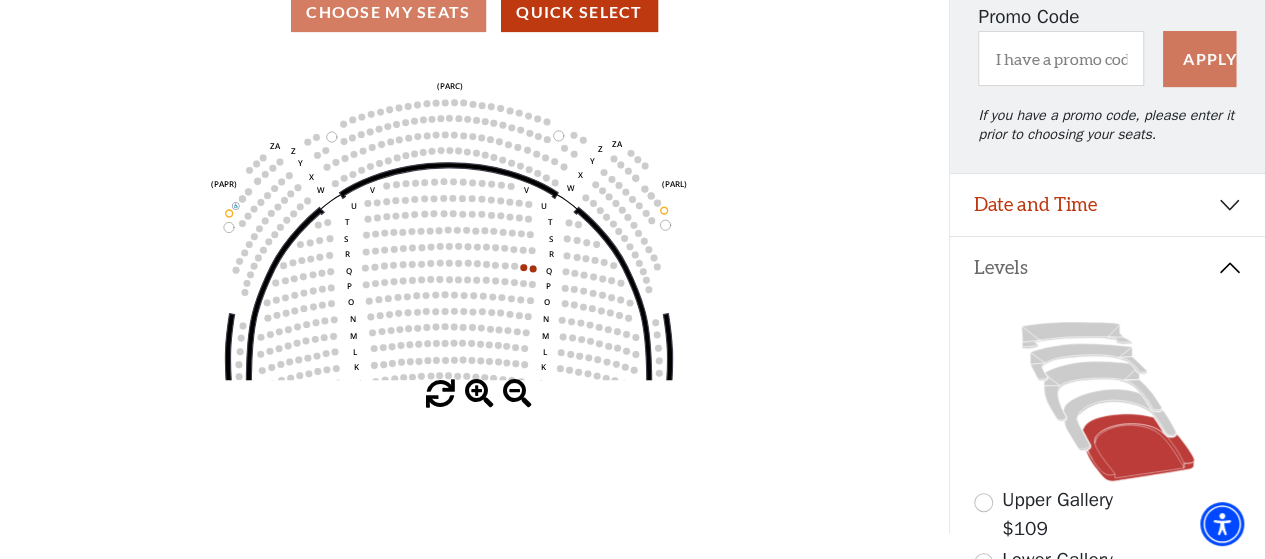 click at bounding box center (479, 394) 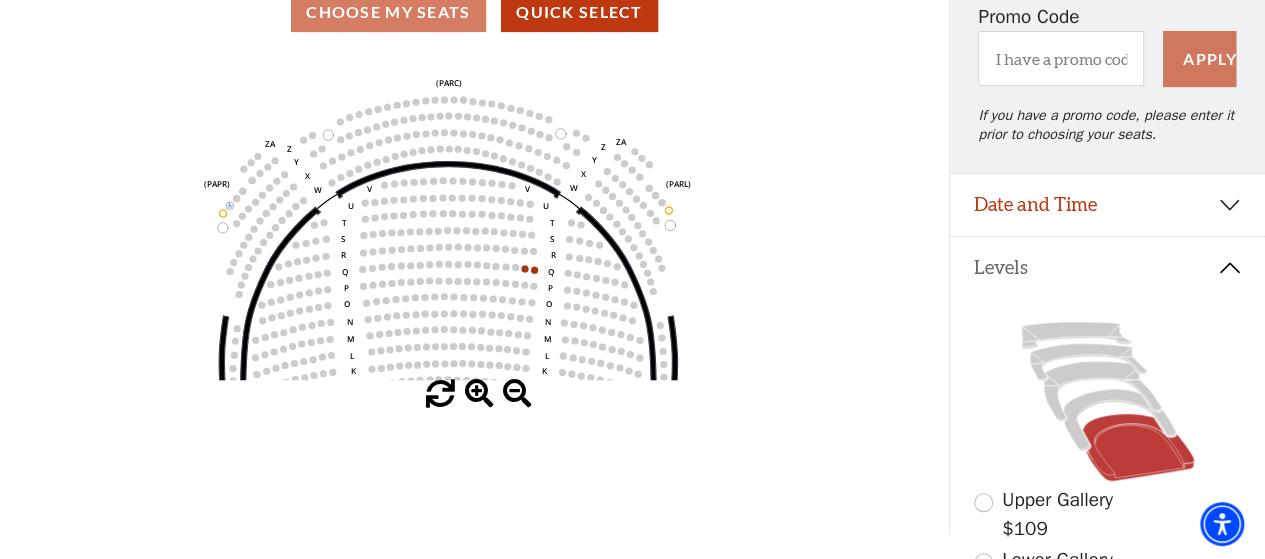 click at bounding box center [479, 394] 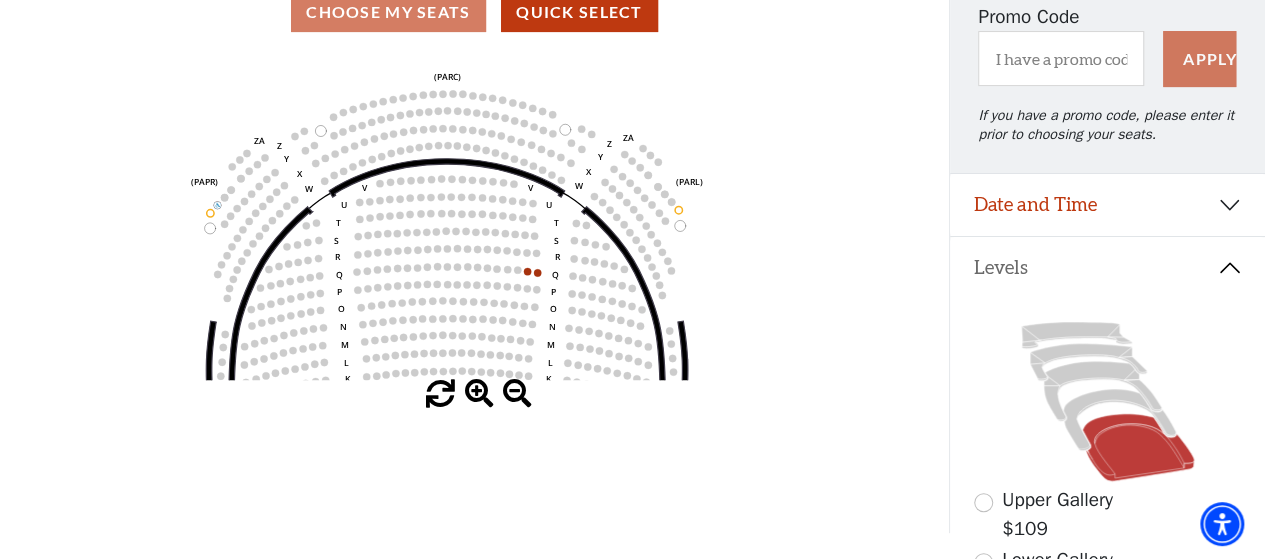 click at bounding box center [479, 394] 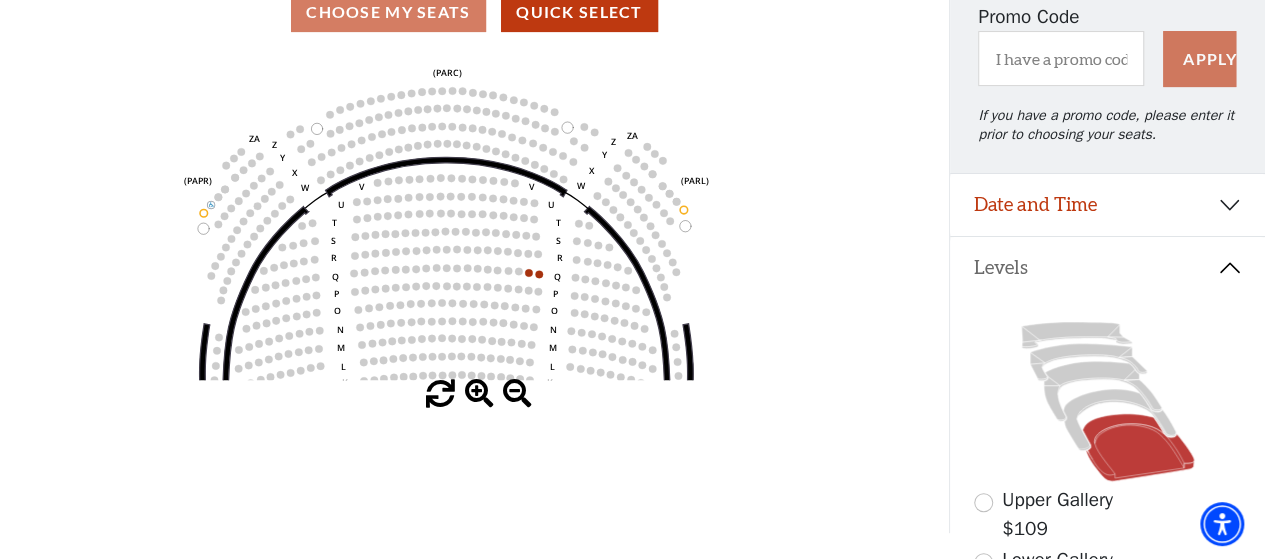 click on "(PARL)" 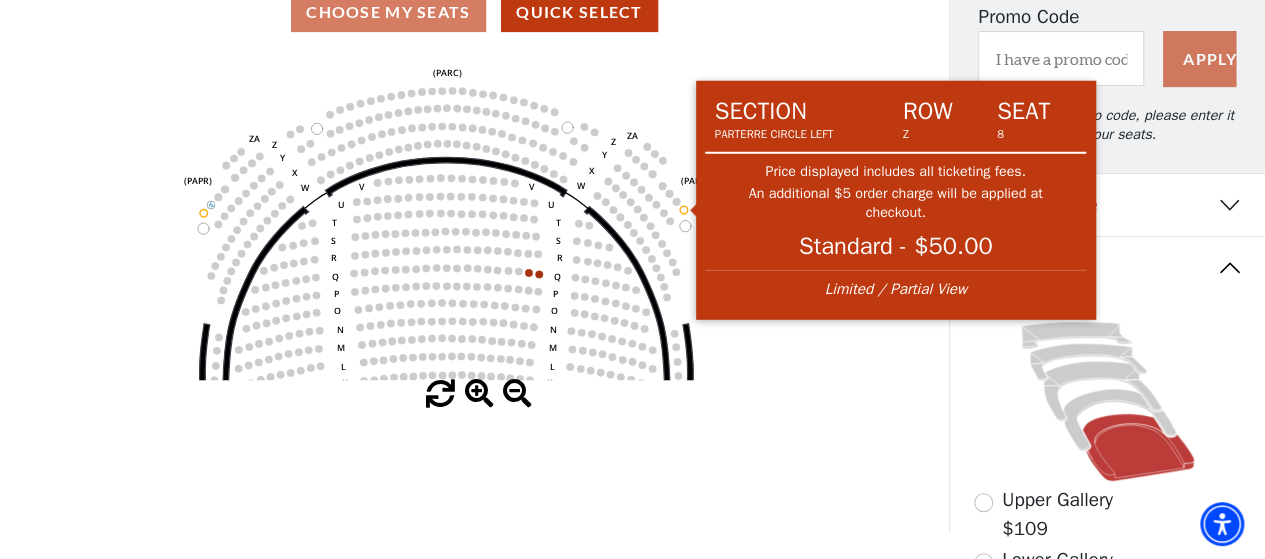 click 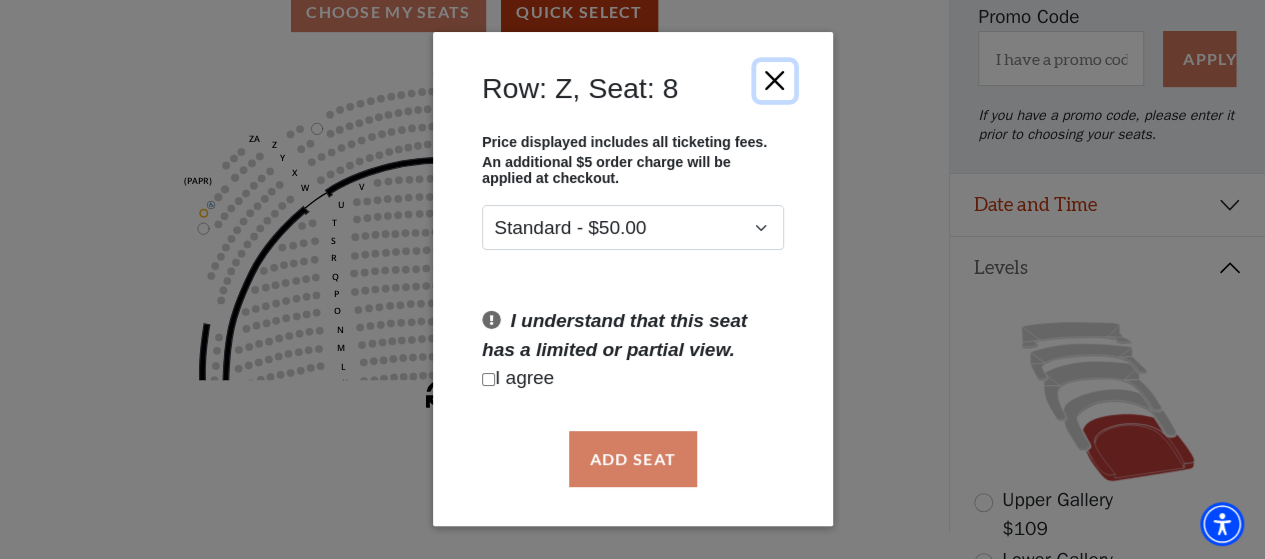 click at bounding box center (774, 81) 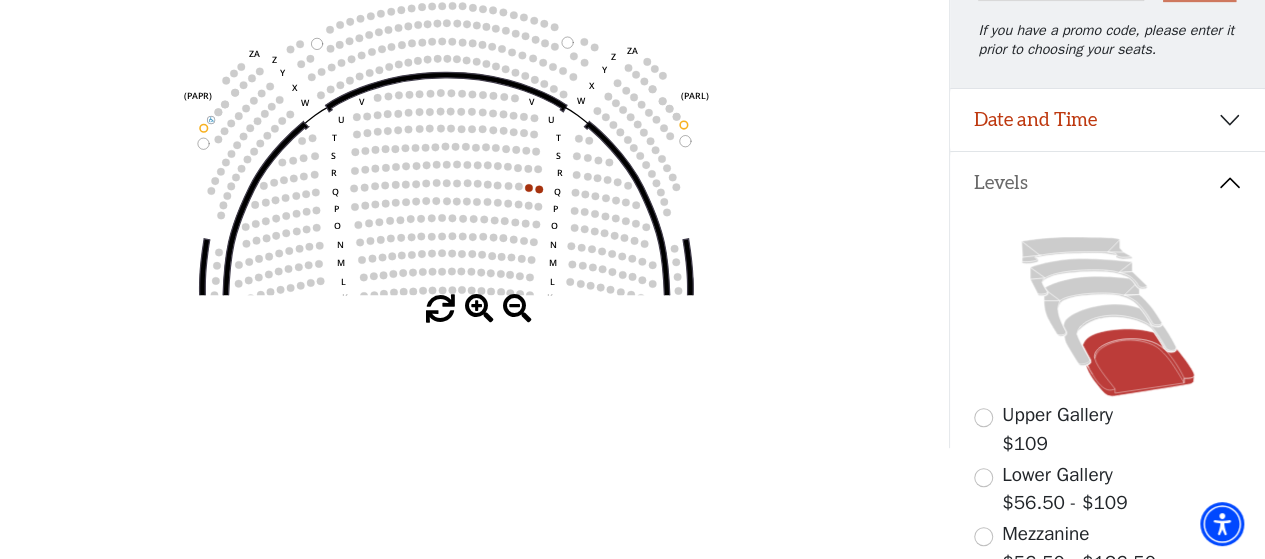 scroll, scrollTop: 500, scrollLeft: 0, axis: vertical 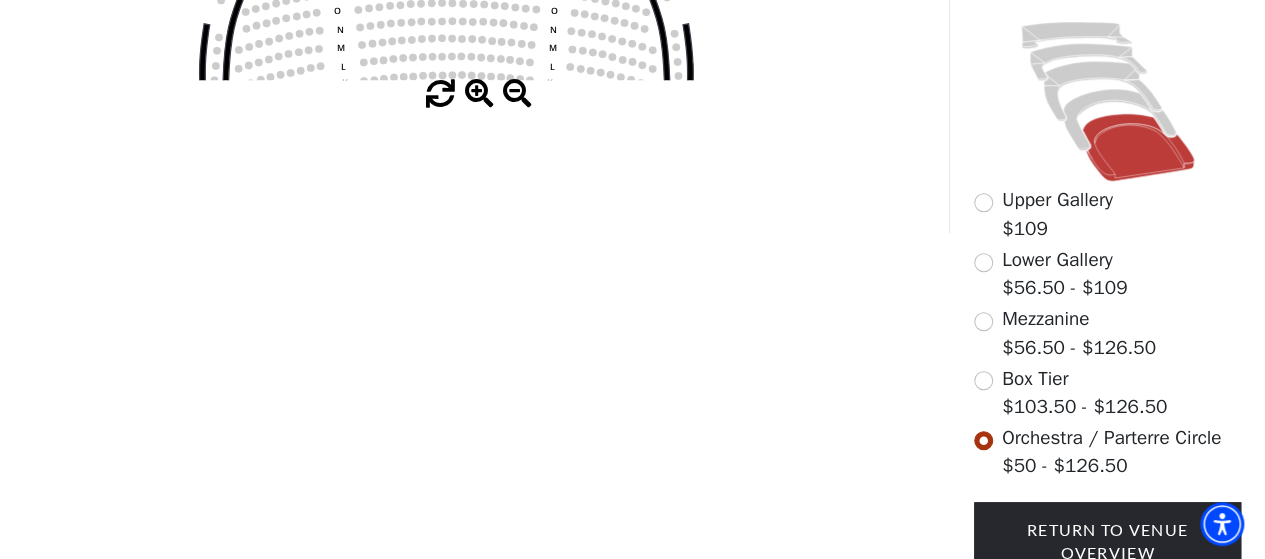 click on "Lower Gallery" at bounding box center (1057, 260) 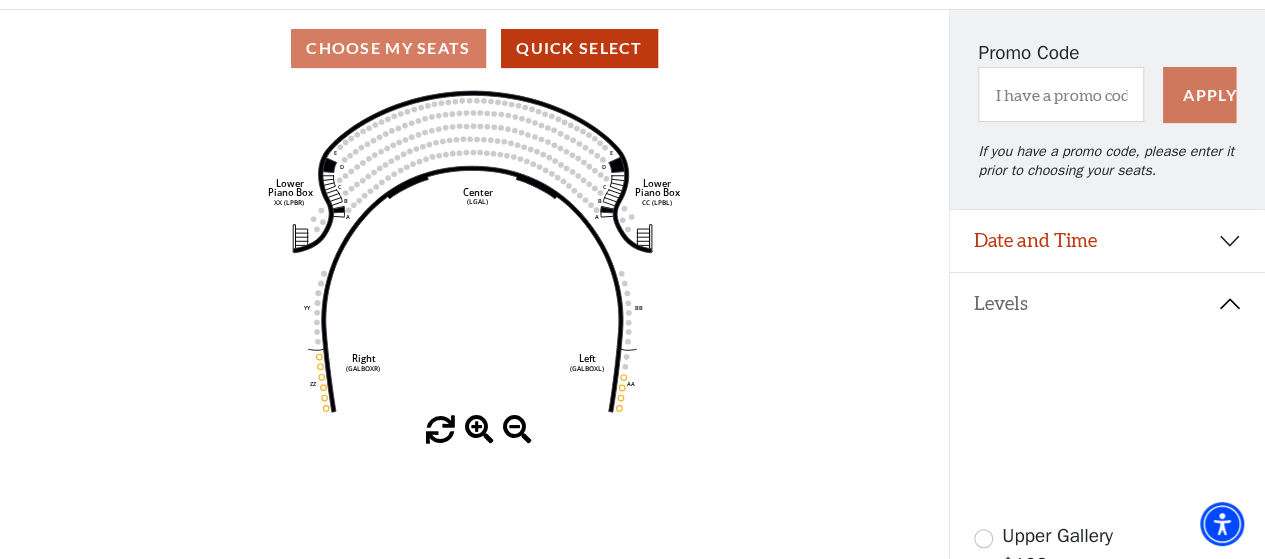 scroll, scrollTop: 192, scrollLeft: 0, axis: vertical 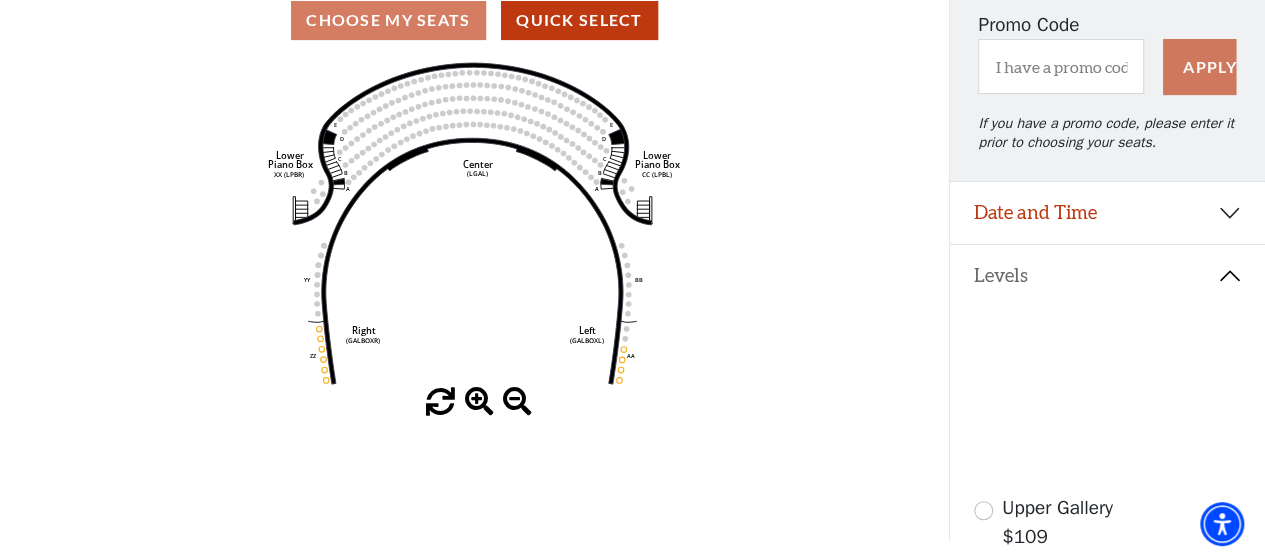 click at bounding box center [479, 402] 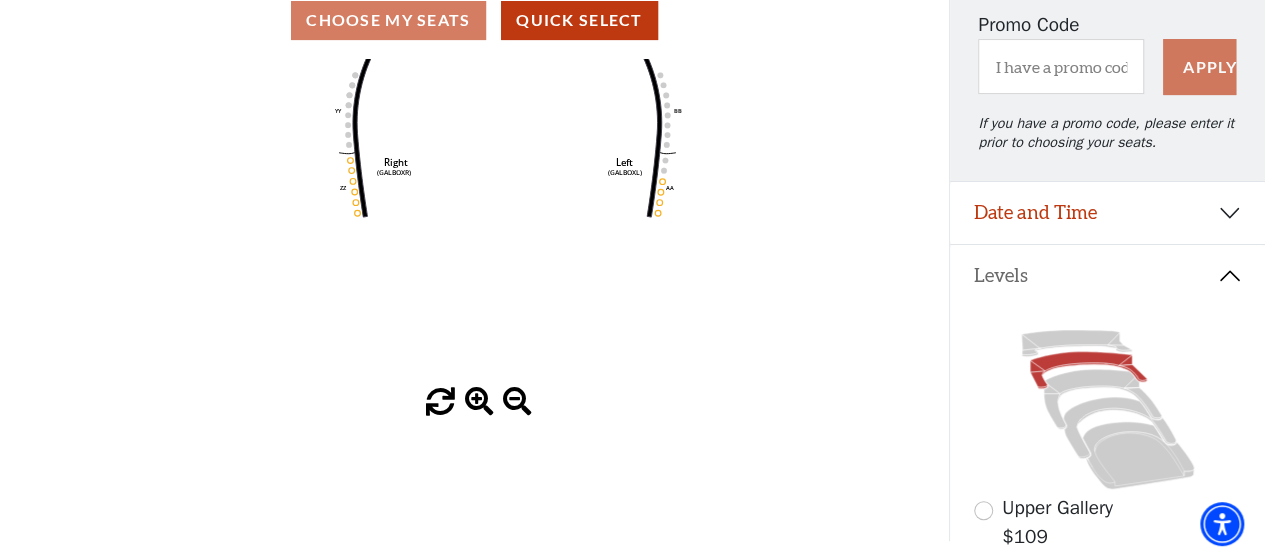 drag, startPoint x: 715, startPoint y: 111, endPoint x: 750, endPoint y: -71, distance: 185.33484 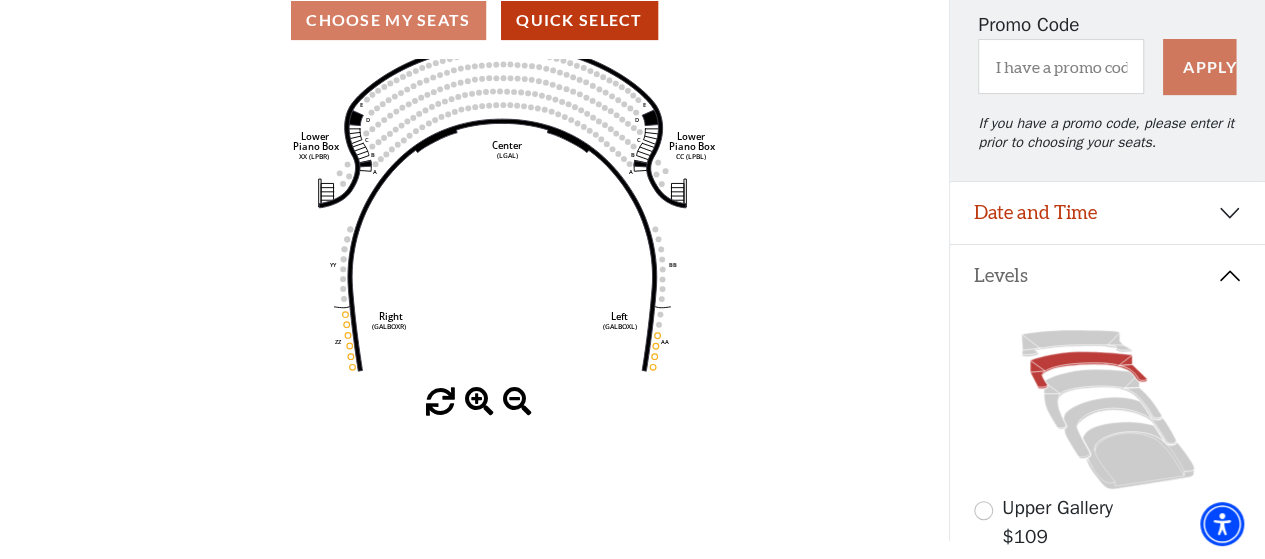drag, startPoint x: 797, startPoint y: 112, endPoint x: 792, endPoint y: 273, distance: 161.07762 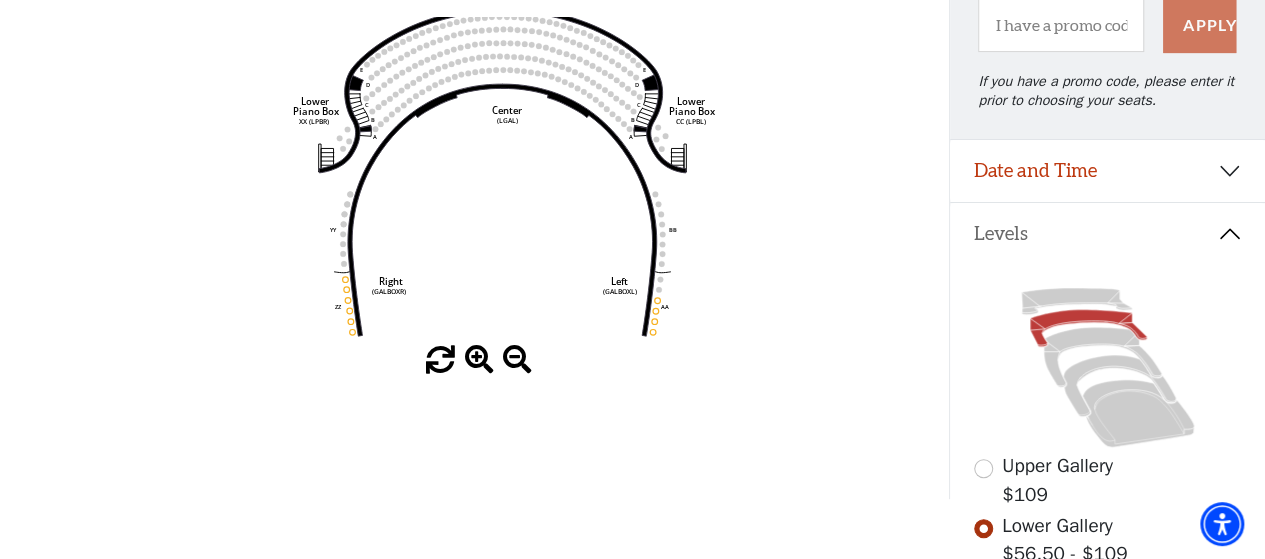 scroll, scrollTop: 0, scrollLeft: 0, axis: both 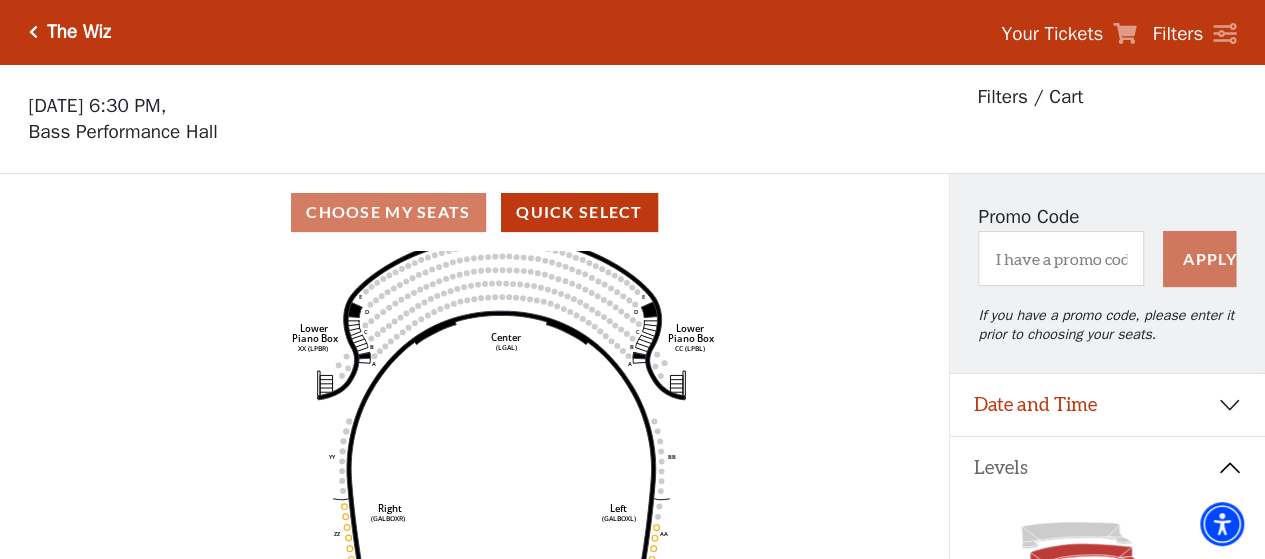 click on "Right   (GALBOXR)   E   D   C   B   A   E   D   C   B   A   YY   ZZ   Left   (GALBOXL)   BB   AA   Center   Lower   Piano Box   (LGAL)   CC (LPBL)   Lower   Piano Box   XX (LPBR)" 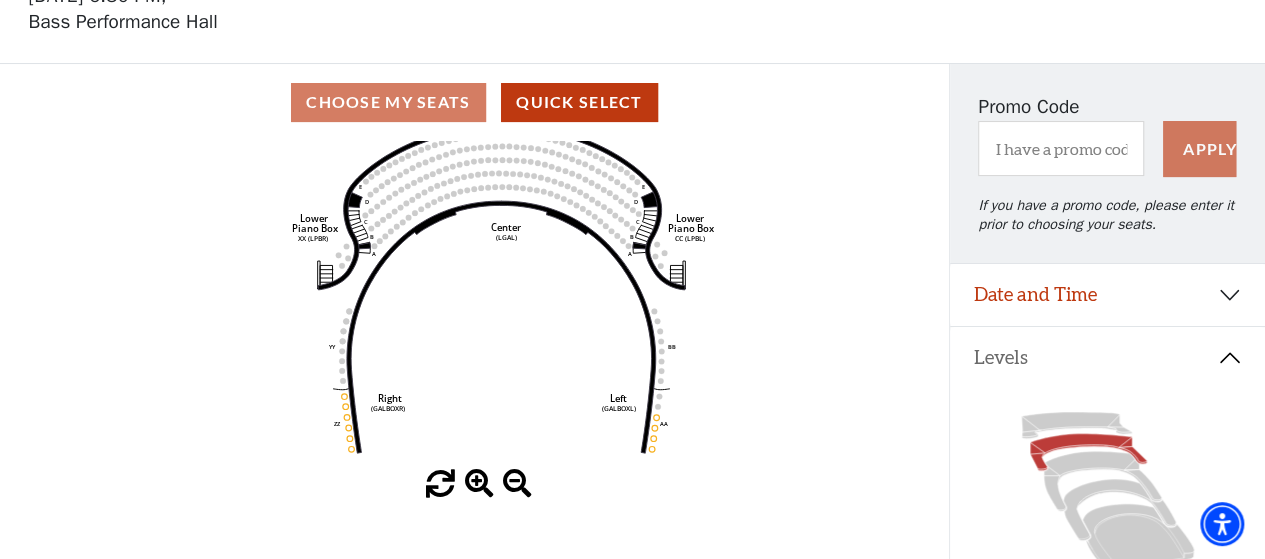 scroll, scrollTop: 300, scrollLeft: 0, axis: vertical 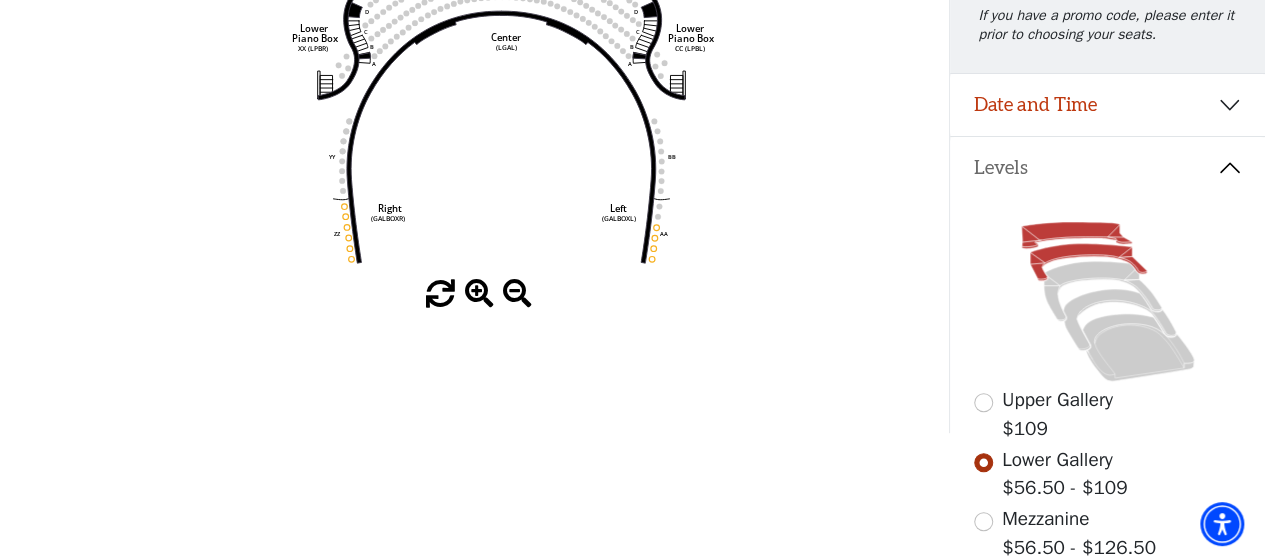 click 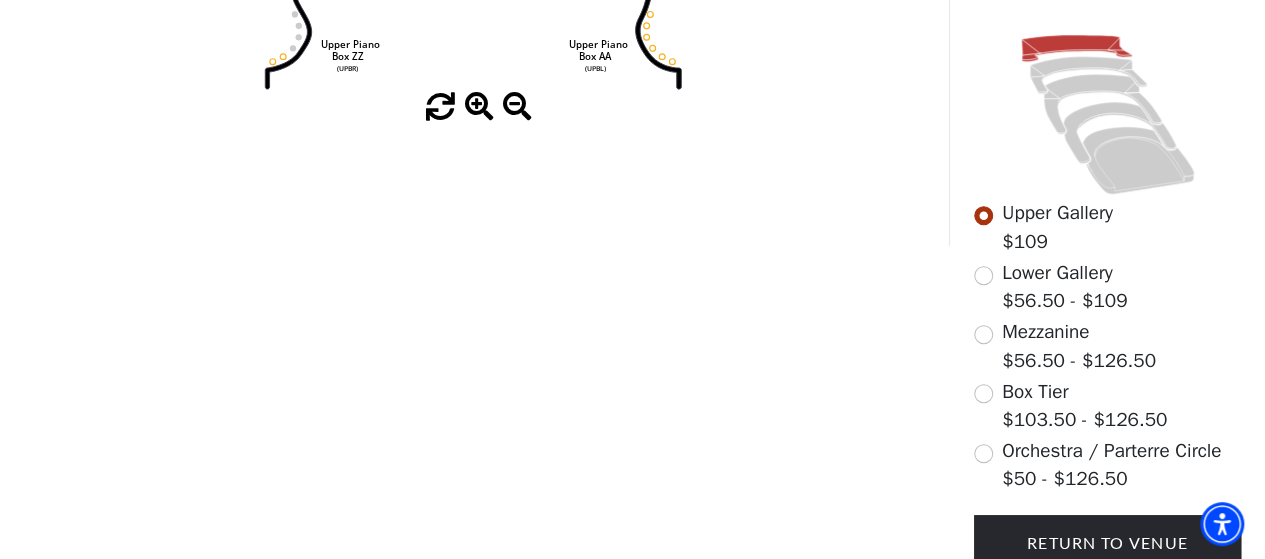 scroll, scrollTop: 492, scrollLeft: 0, axis: vertical 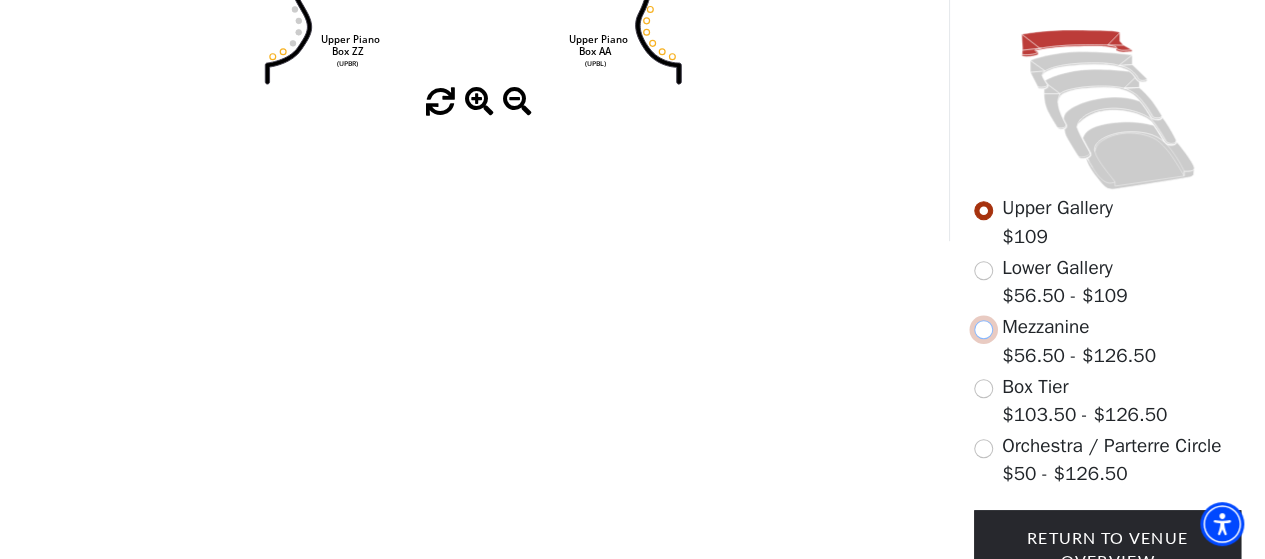click at bounding box center (983, 329) 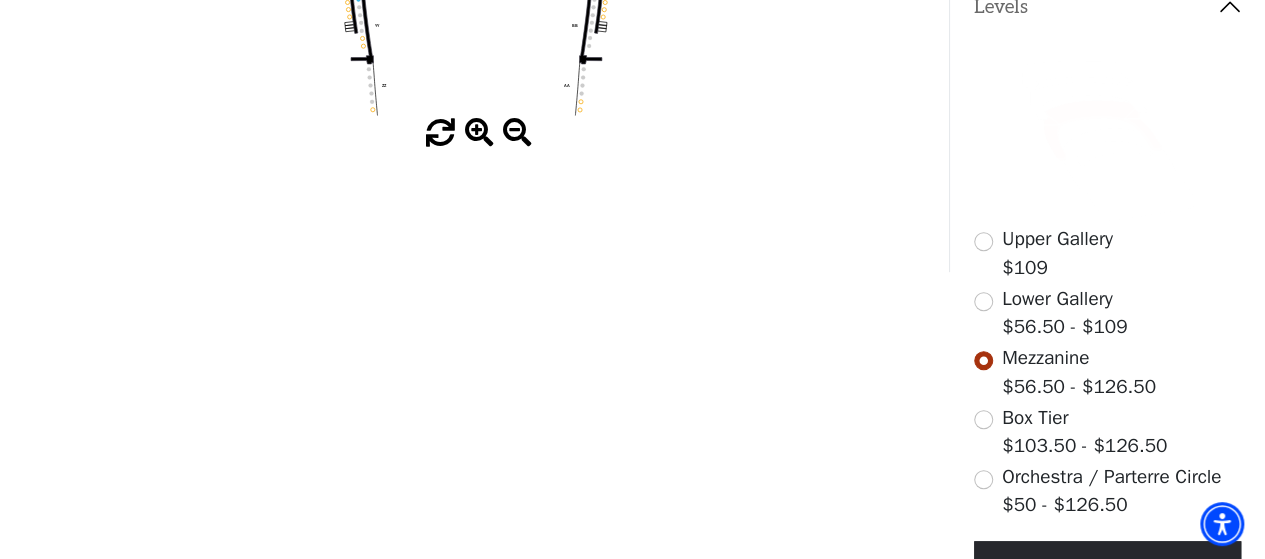scroll, scrollTop: 492, scrollLeft: 0, axis: vertical 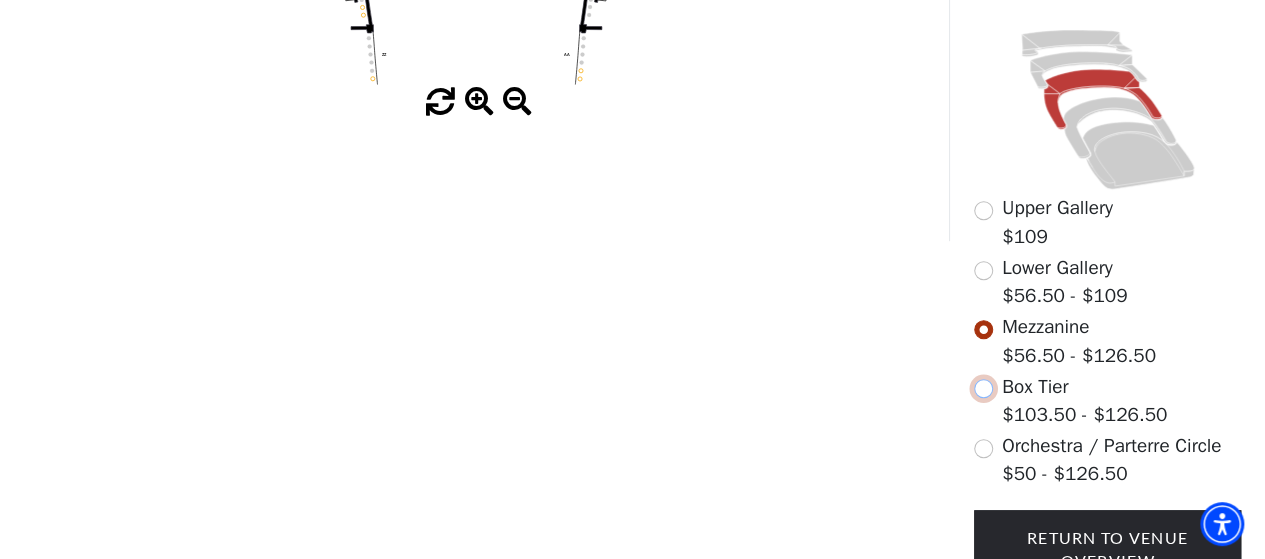 click at bounding box center [983, 388] 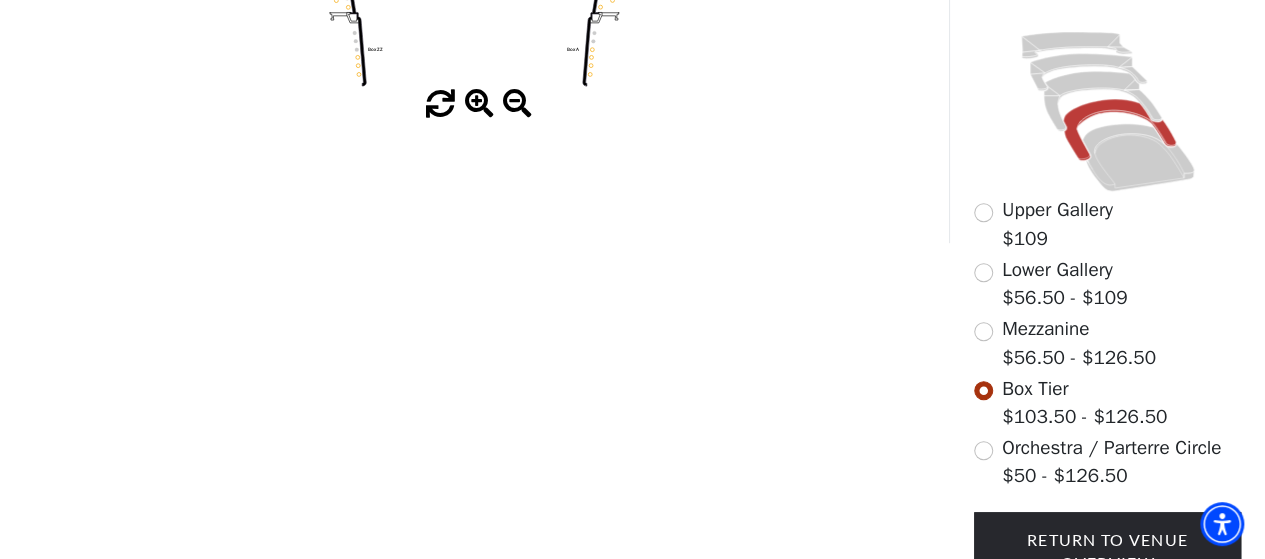 scroll, scrollTop: 492, scrollLeft: 0, axis: vertical 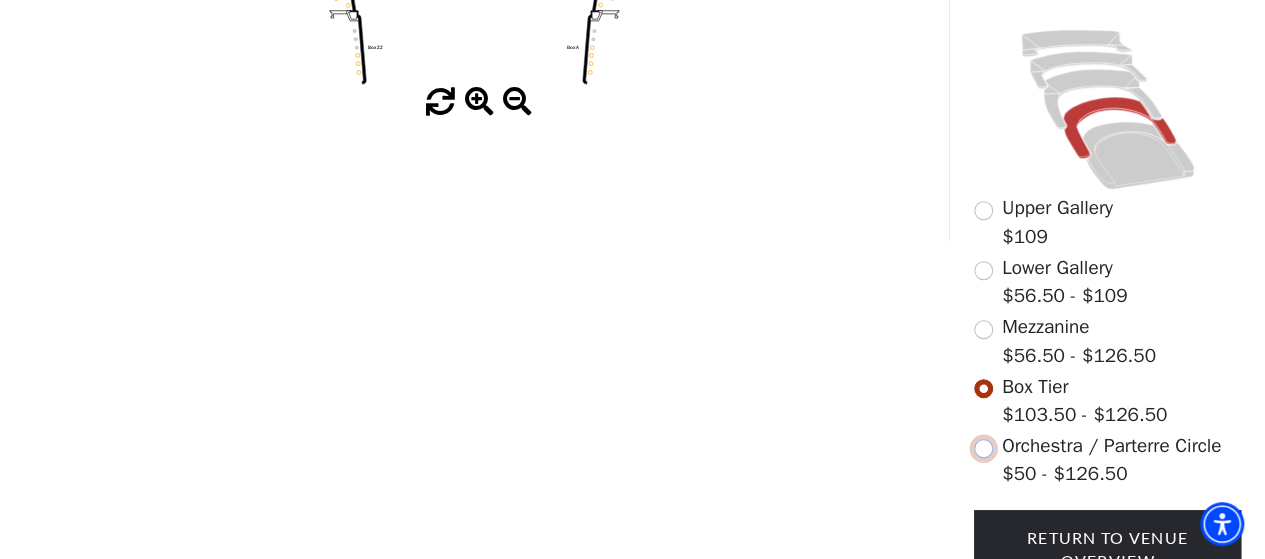 click at bounding box center (983, 448) 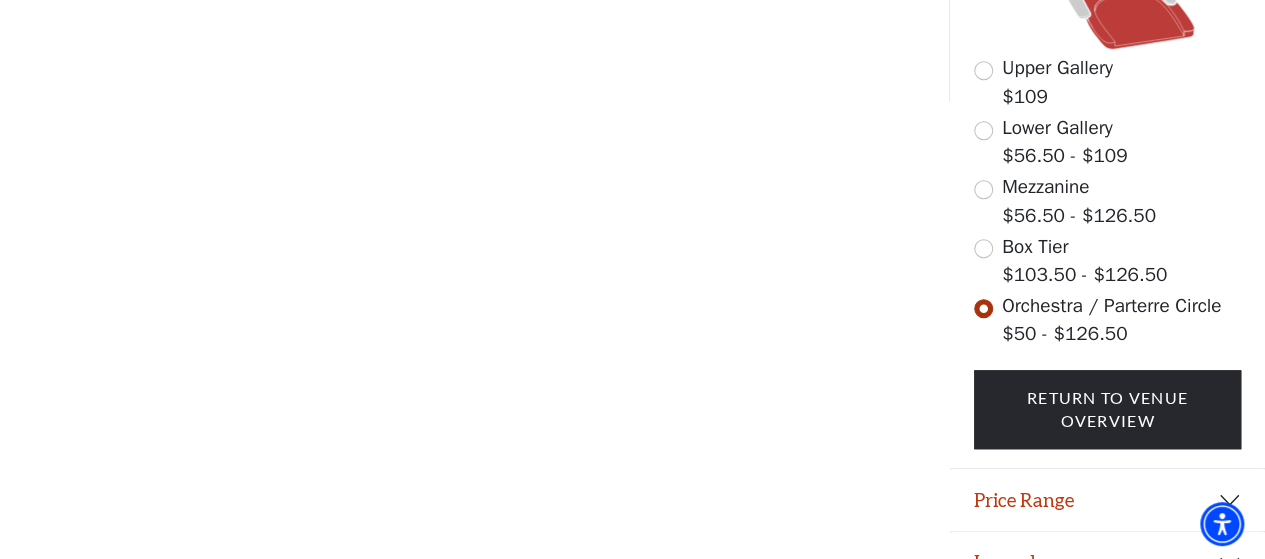 scroll, scrollTop: 661, scrollLeft: 0, axis: vertical 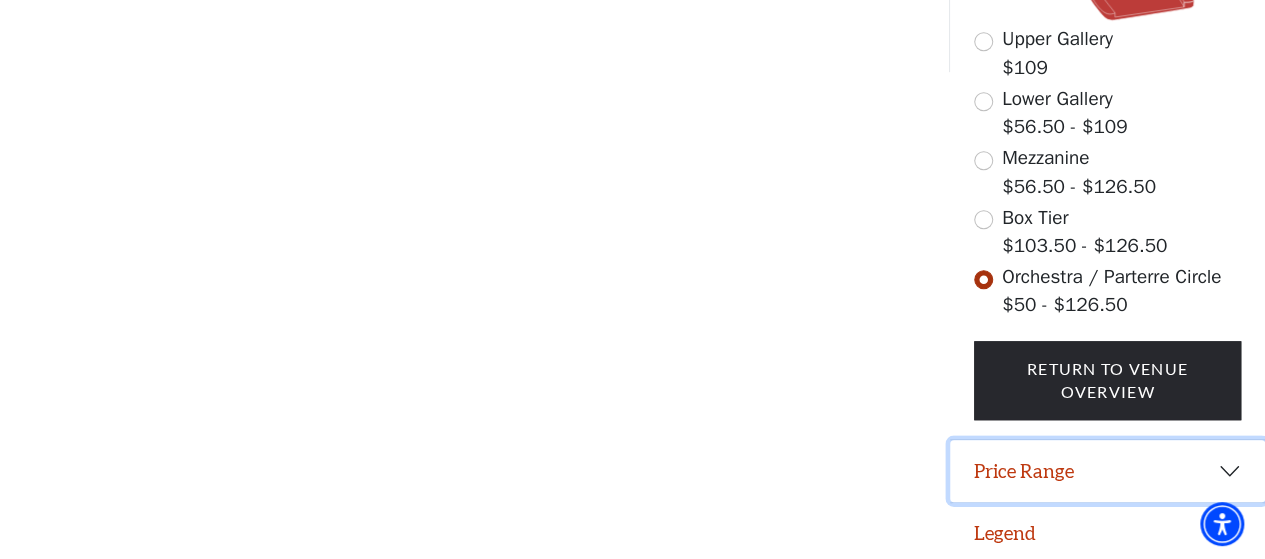 click on "Price Range" at bounding box center [1107, 471] 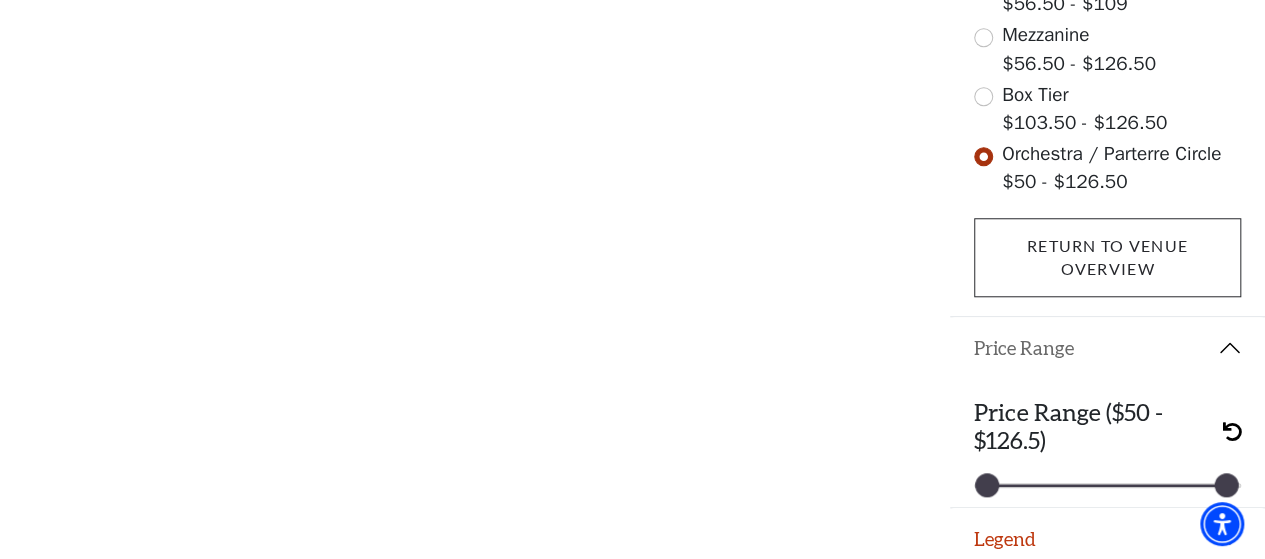 scroll, scrollTop: 790, scrollLeft: 0, axis: vertical 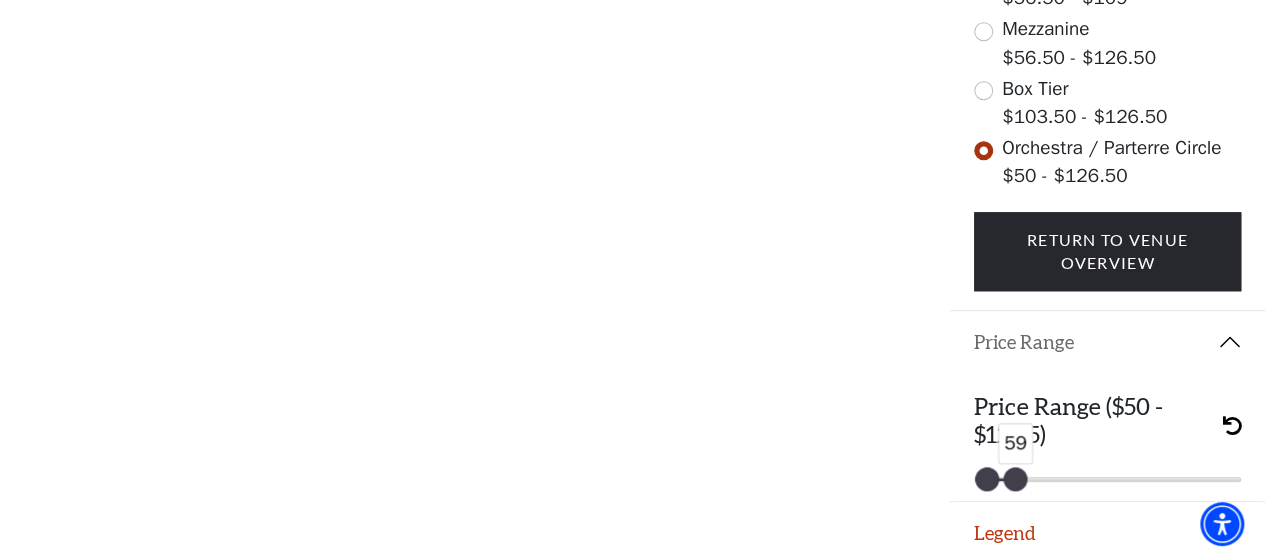 drag, startPoint x: 1230, startPoint y: 473, endPoint x: 1018, endPoint y: 465, distance: 212.1509 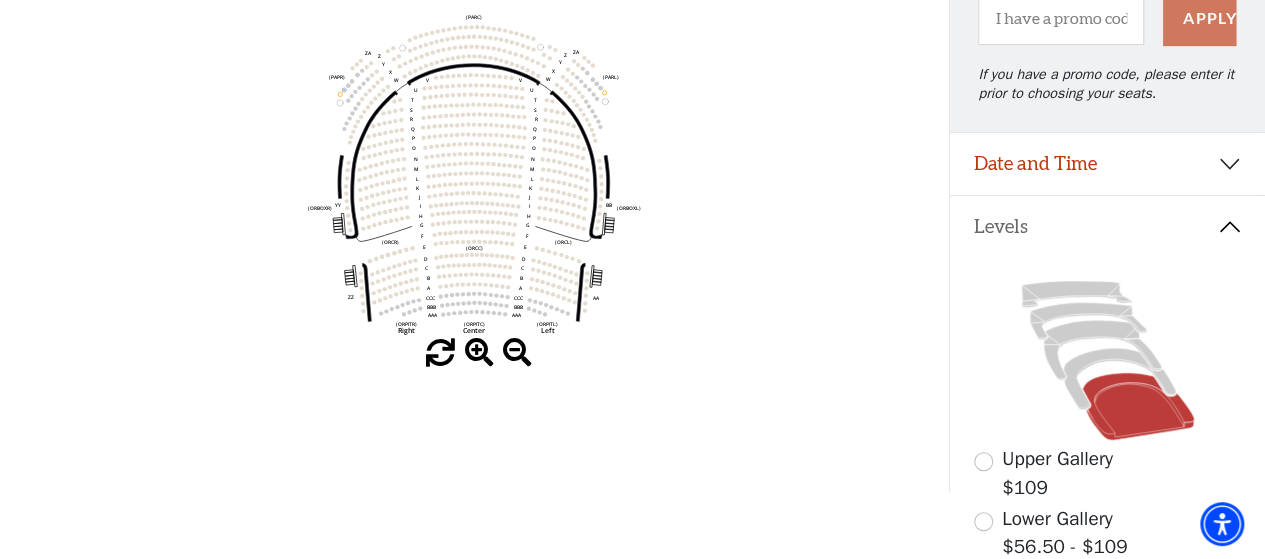 scroll, scrollTop: 490, scrollLeft: 0, axis: vertical 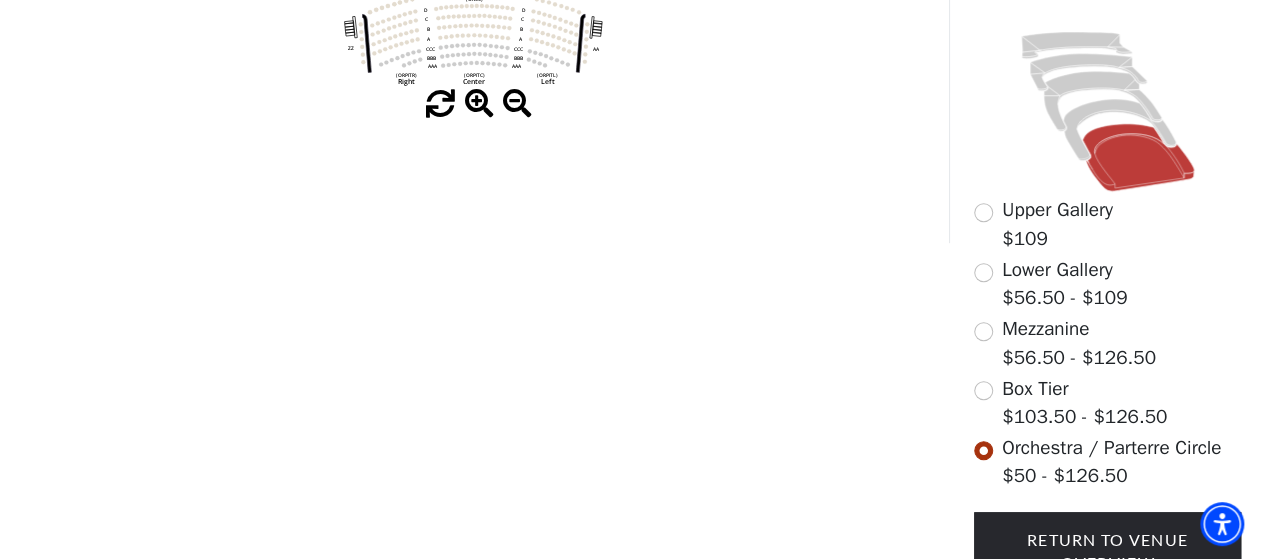 click on "Upper Gallery $109" at bounding box center (1108, 224) 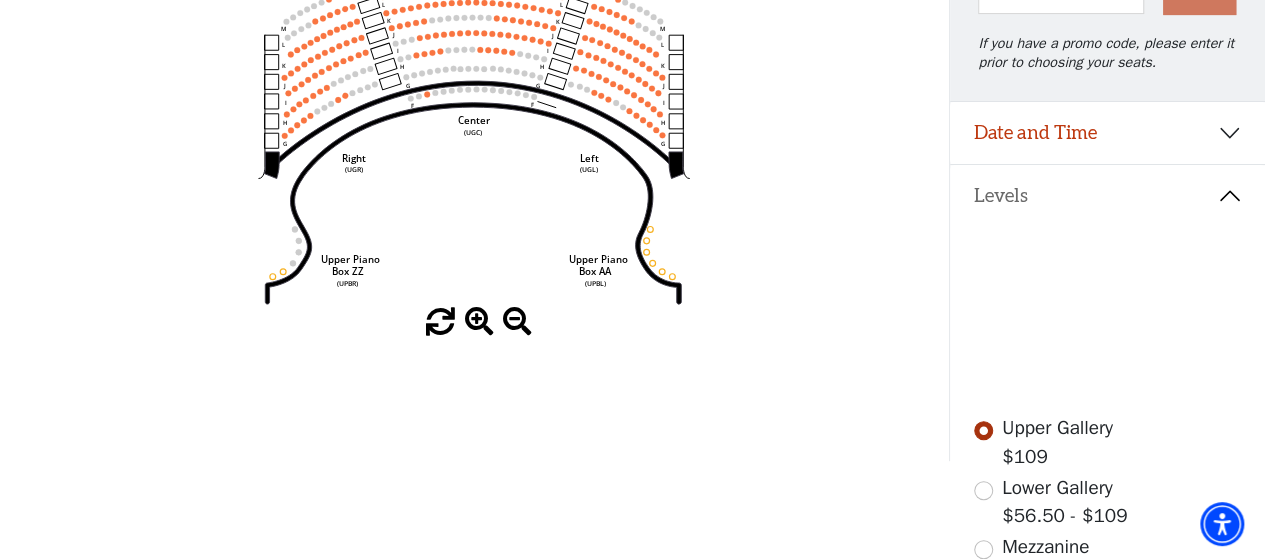 scroll, scrollTop: 361, scrollLeft: 0, axis: vertical 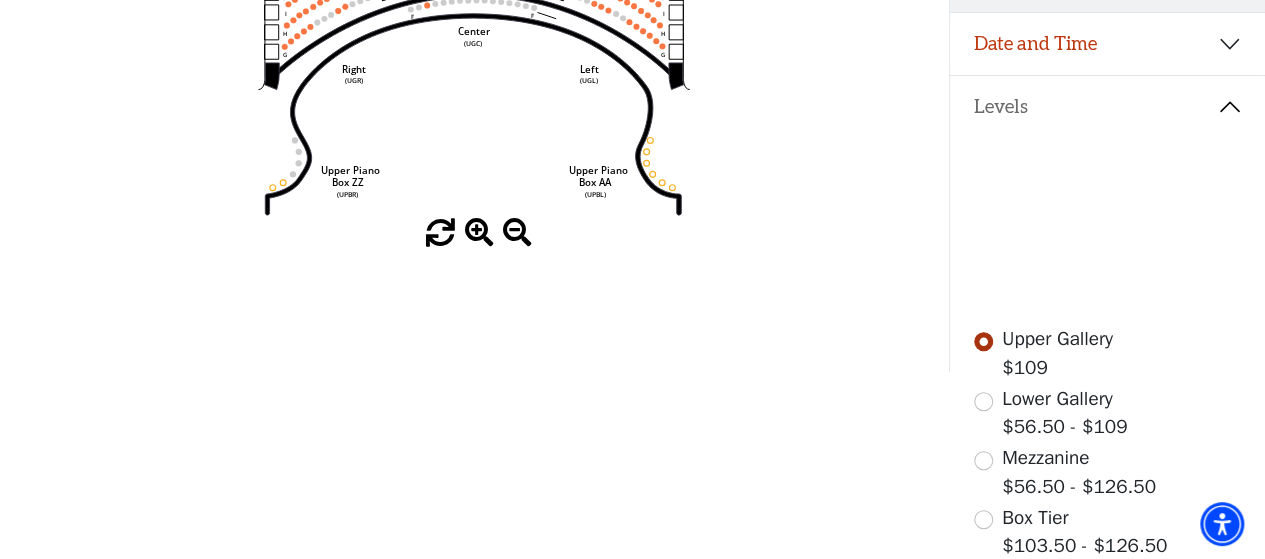 click 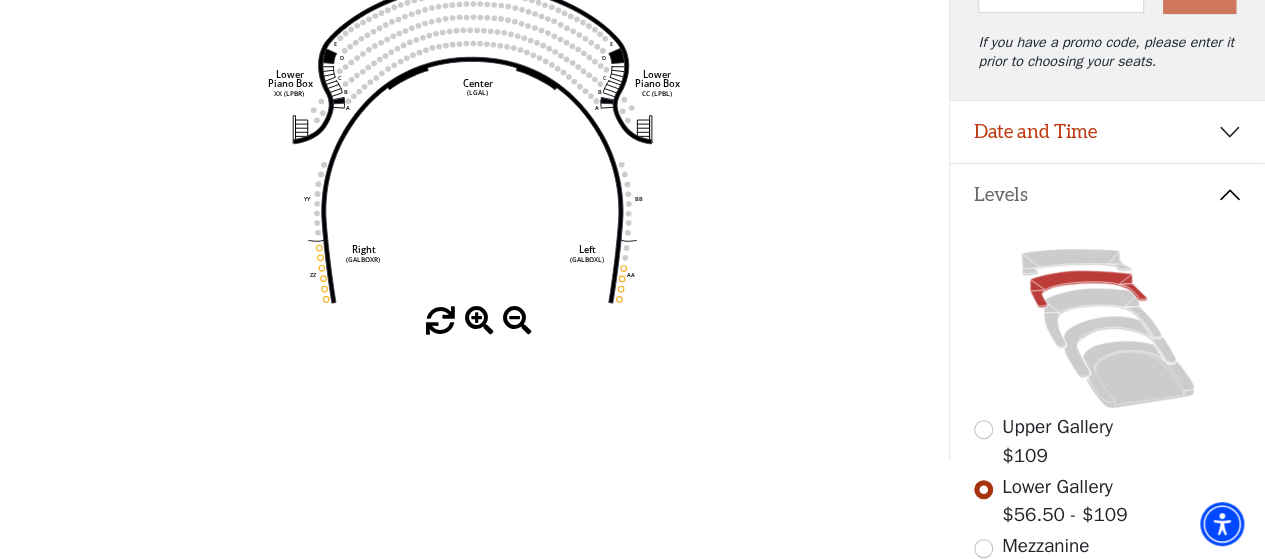 scroll, scrollTop: 292, scrollLeft: 0, axis: vertical 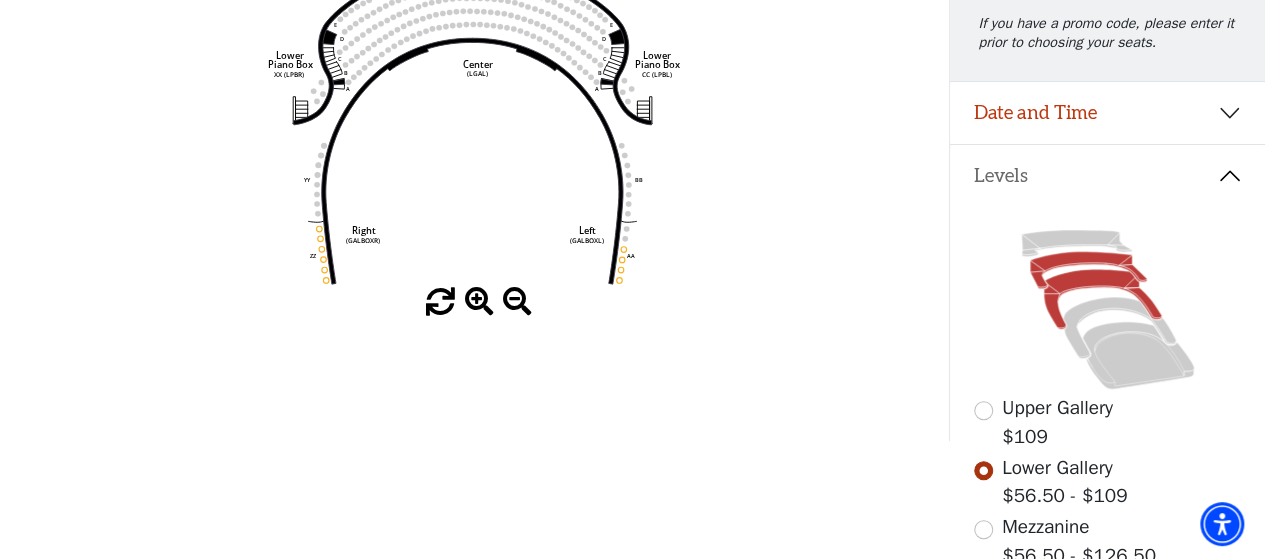 click 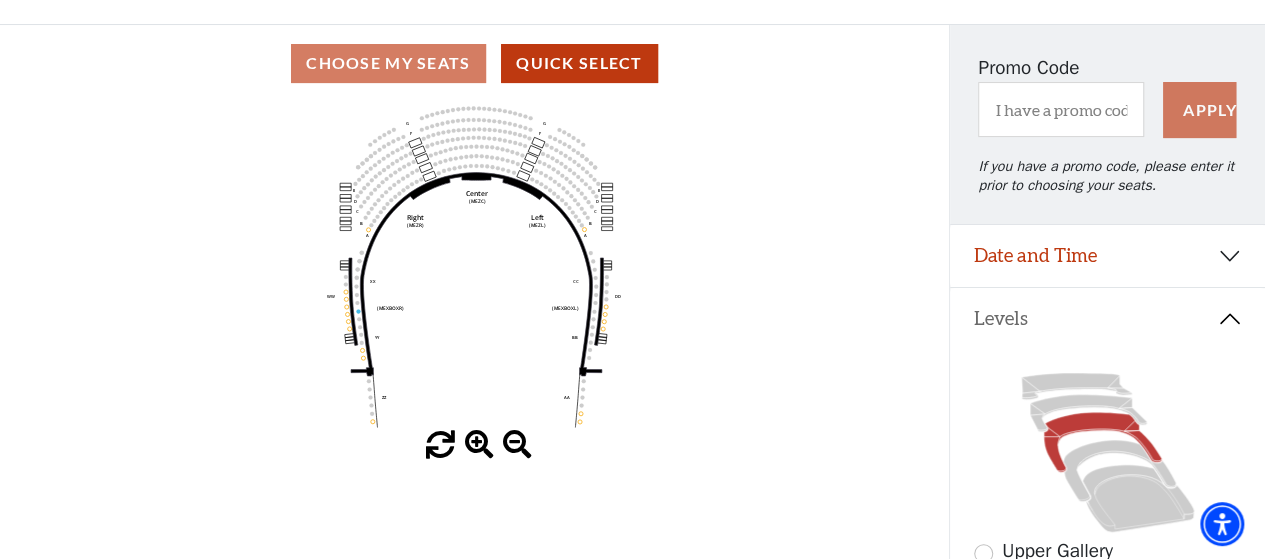 scroll, scrollTop: 192, scrollLeft: 0, axis: vertical 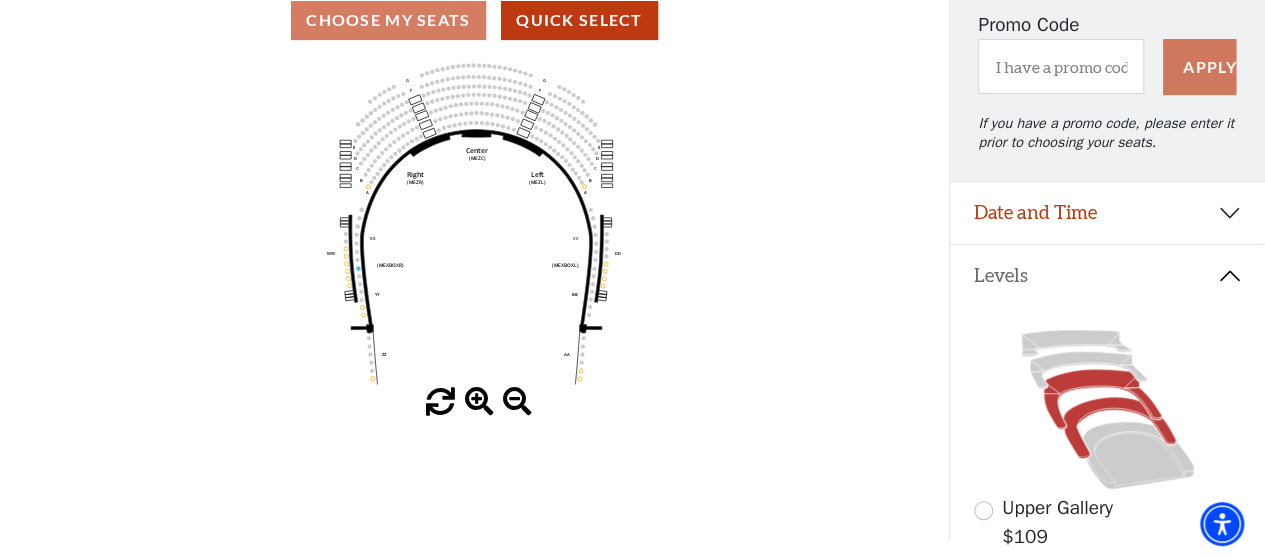 click 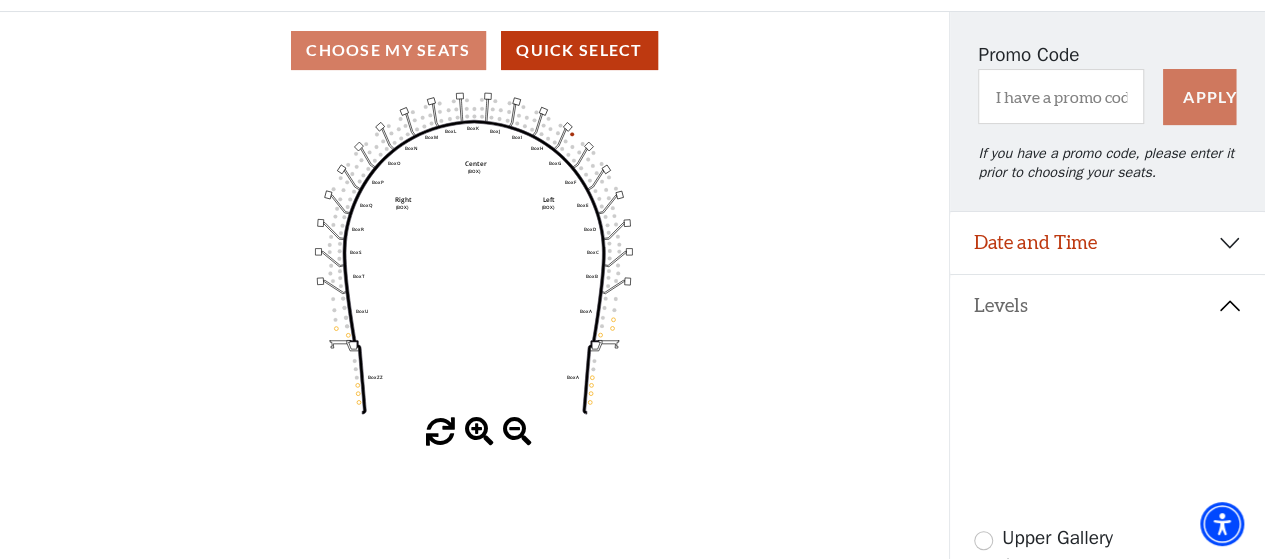 scroll, scrollTop: 192, scrollLeft: 0, axis: vertical 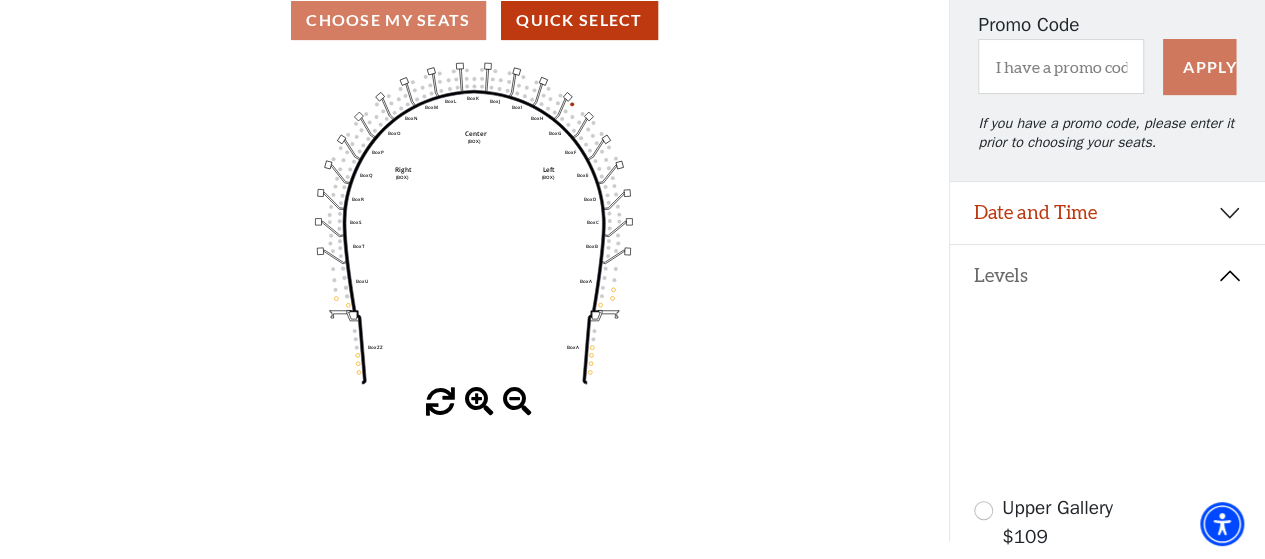 click 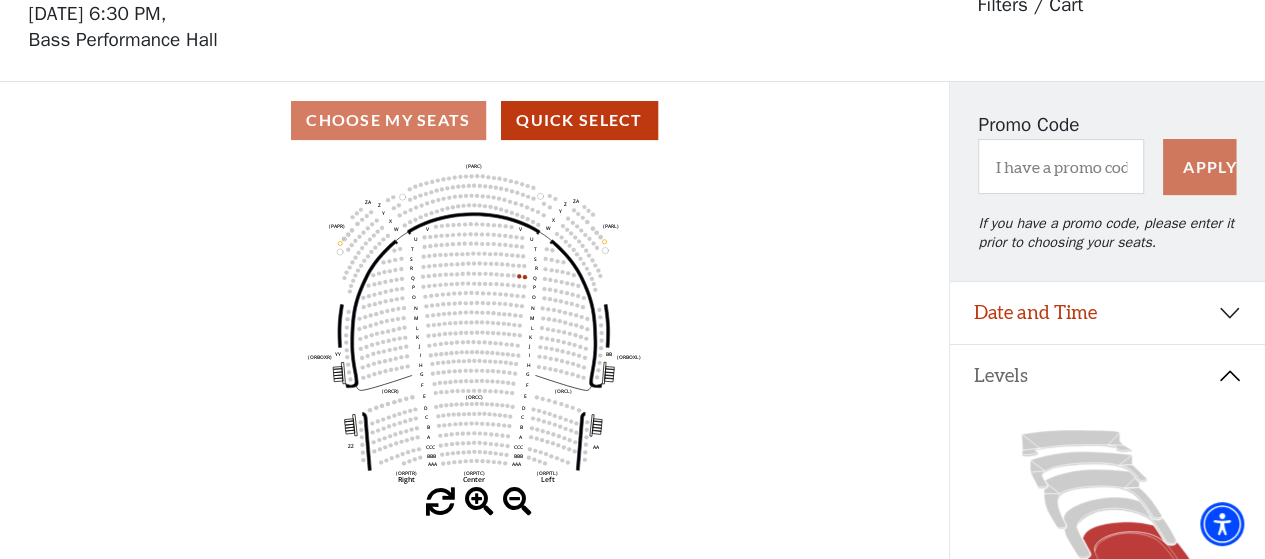 scroll, scrollTop: 192, scrollLeft: 0, axis: vertical 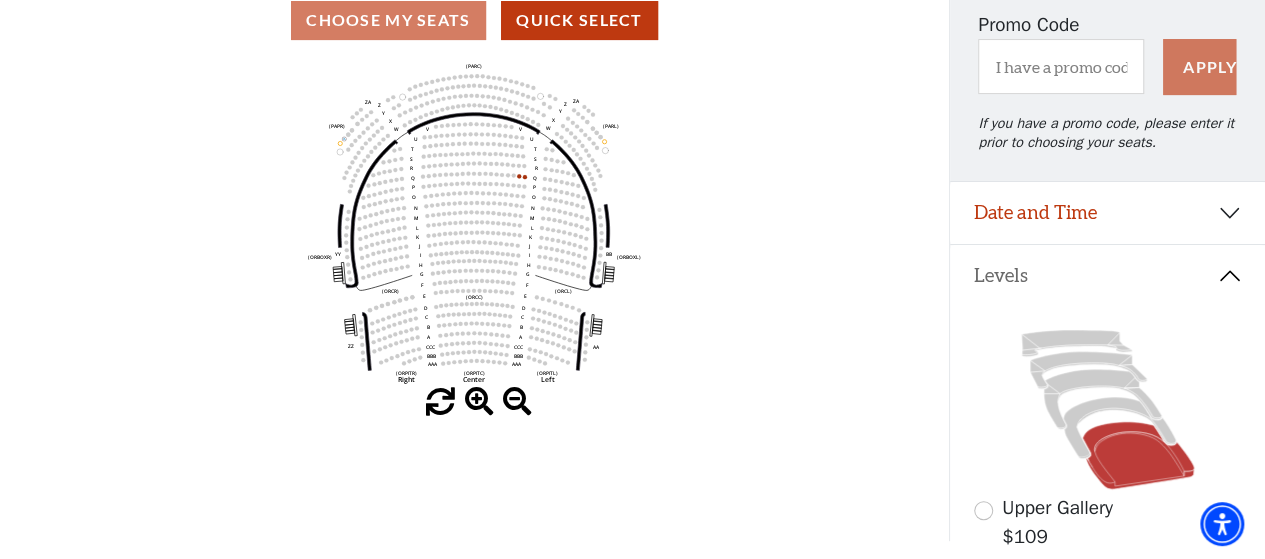 click on "Left   (ORPITL)   Right   (ORPITR)   Center   (ORPITC)   ZZ   AA   YY   BB   ZA   ZA   (ORCL)   (ORCR)   (ORCC)   (ORBOXL)   (ORBOXR)   (PARL)   (PAPR)   (PARC)   Z   Y   X   W   Z   Y   X   W   V   U   T   S   R   Q   P   O   N   M   L   K   J   I   H   G   F   E   D   C   B   A   CCC   BBB   AAA   V   U   T   S   R   Q   P   O   N   M   L   K   J   I   H   G   F   E   D   C   B   A   CCC   BBB   AAA" 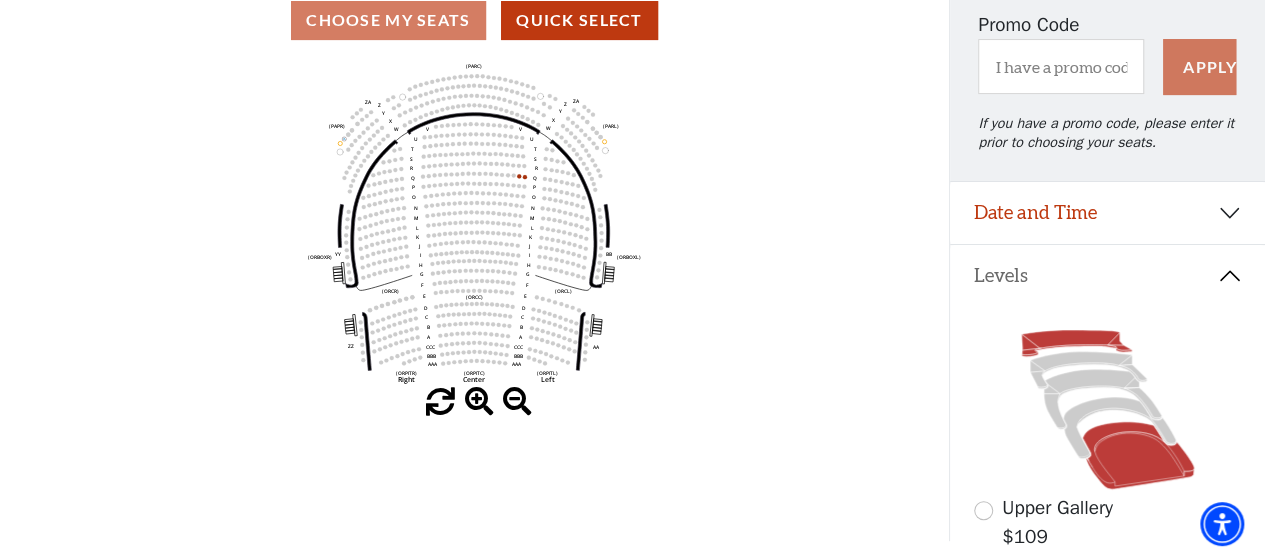 click 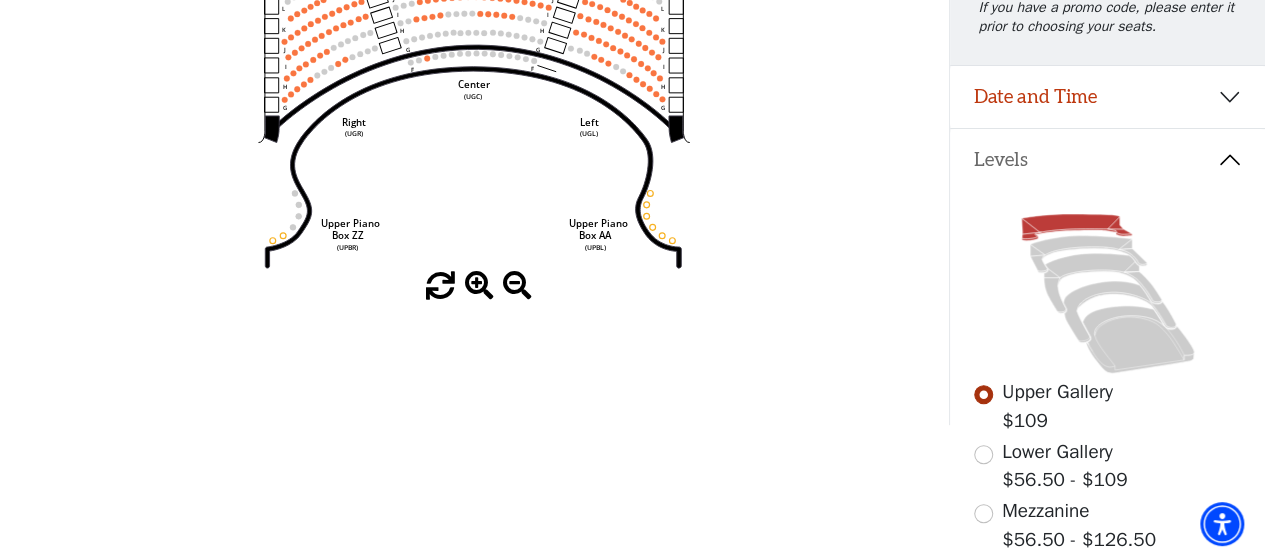 scroll, scrollTop: 392, scrollLeft: 0, axis: vertical 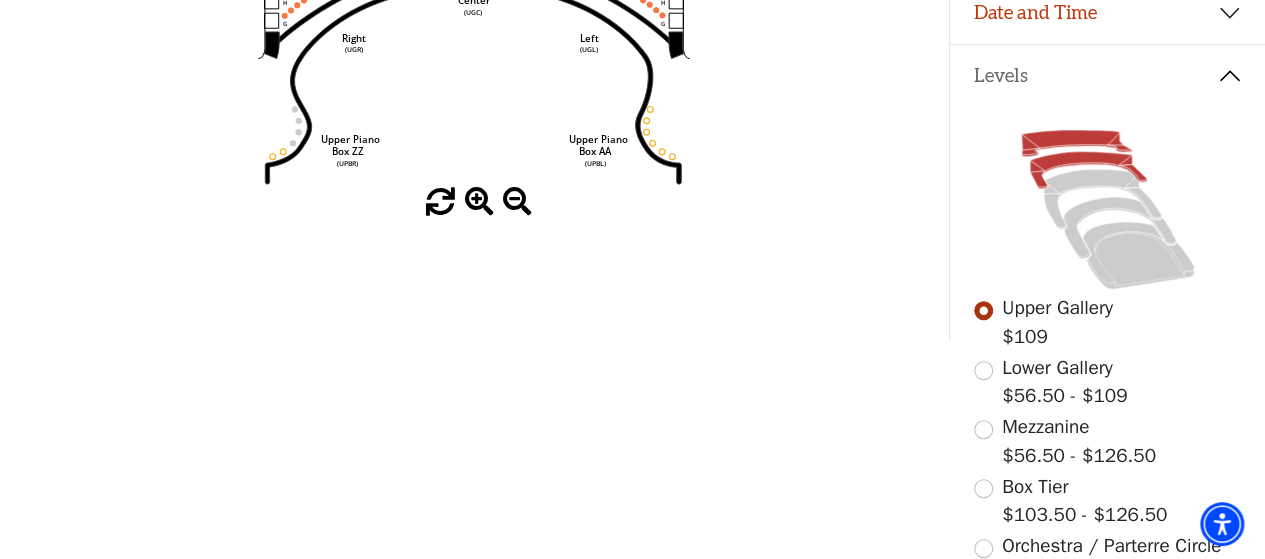 click 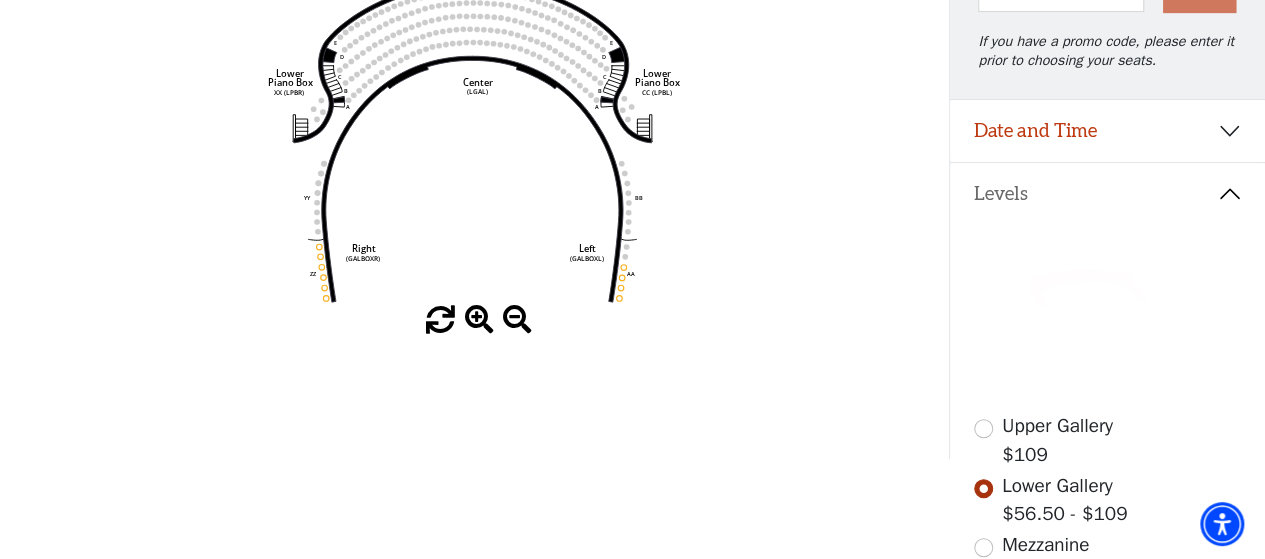 scroll, scrollTop: 292, scrollLeft: 0, axis: vertical 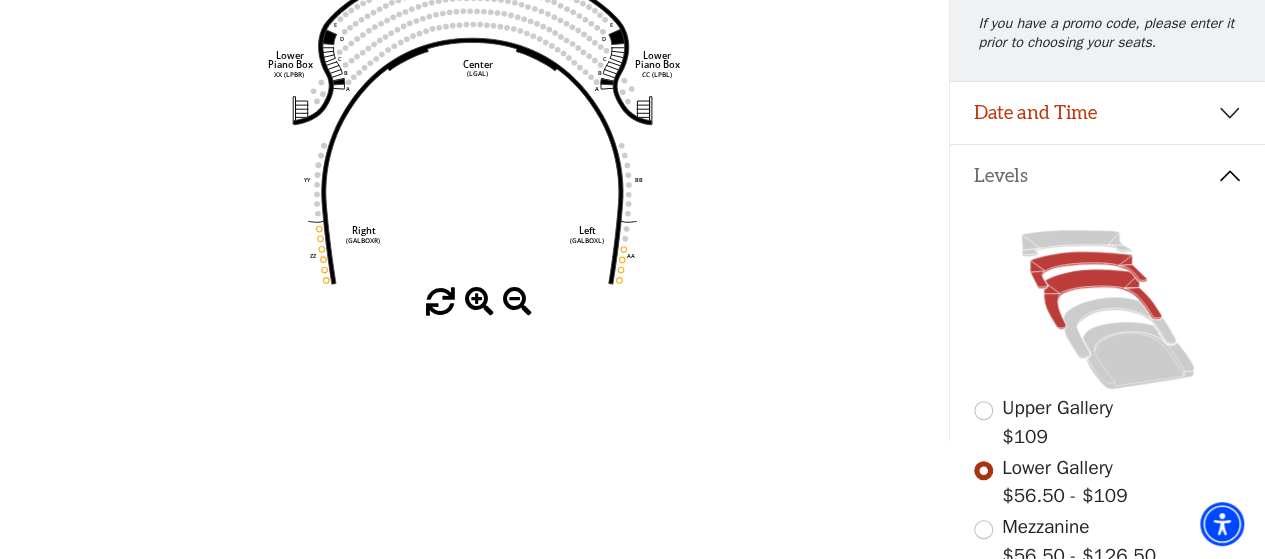 click 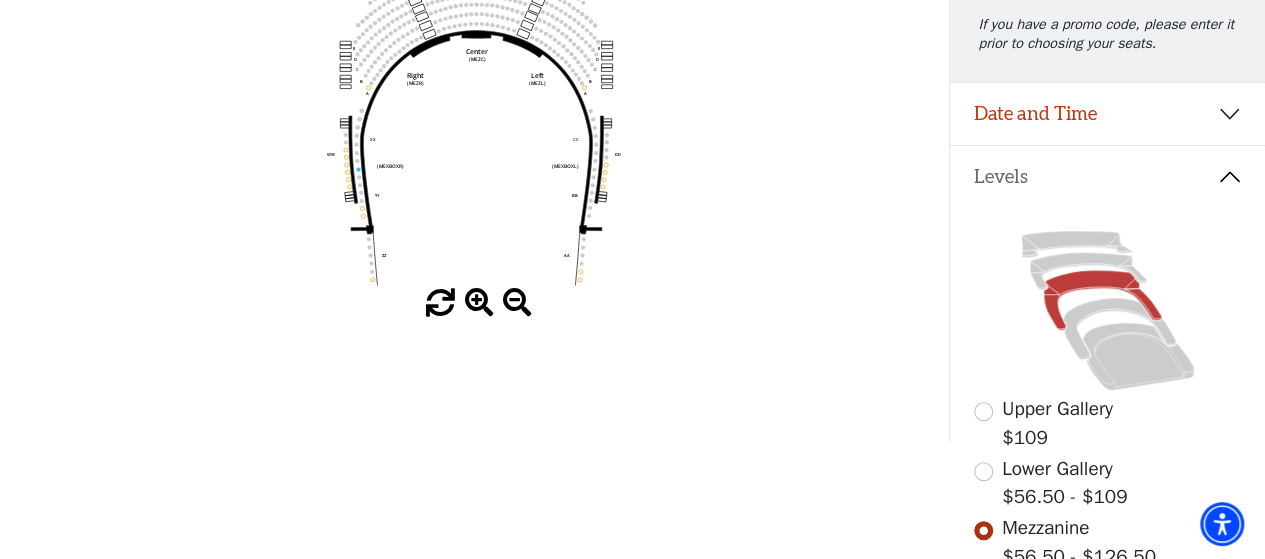 scroll, scrollTop: 292, scrollLeft: 0, axis: vertical 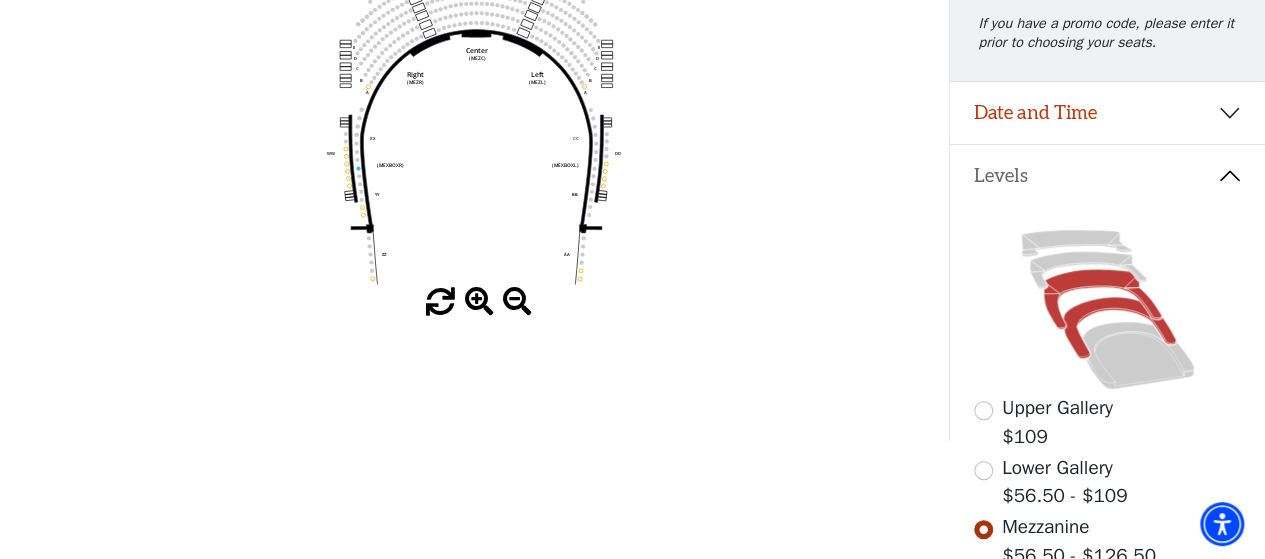 click 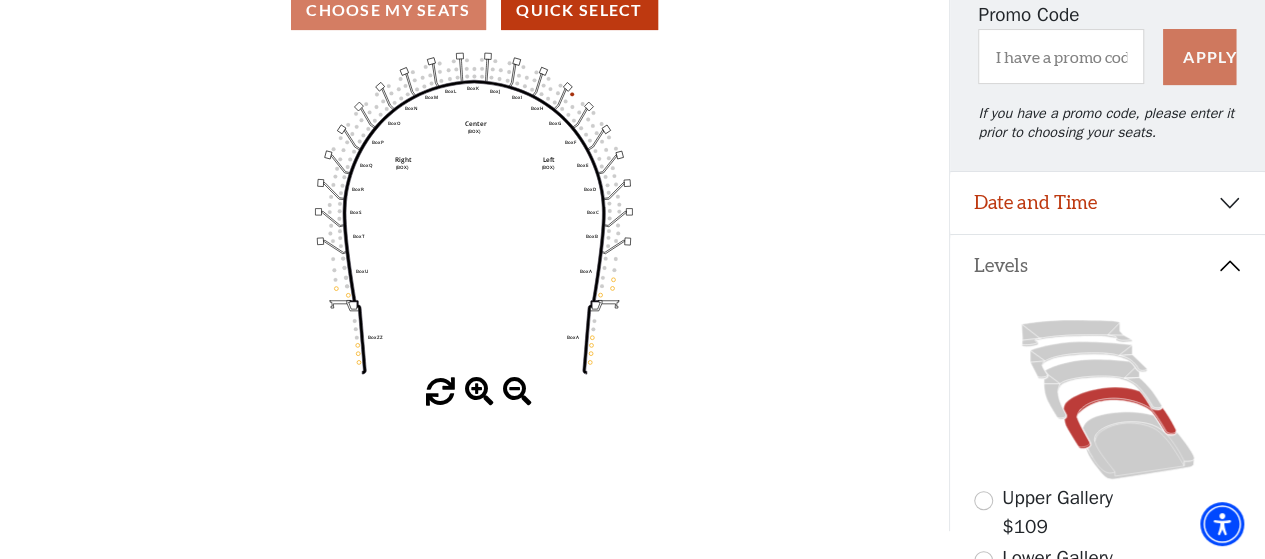 scroll, scrollTop: 292, scrollLeft: 0, axis: vertical 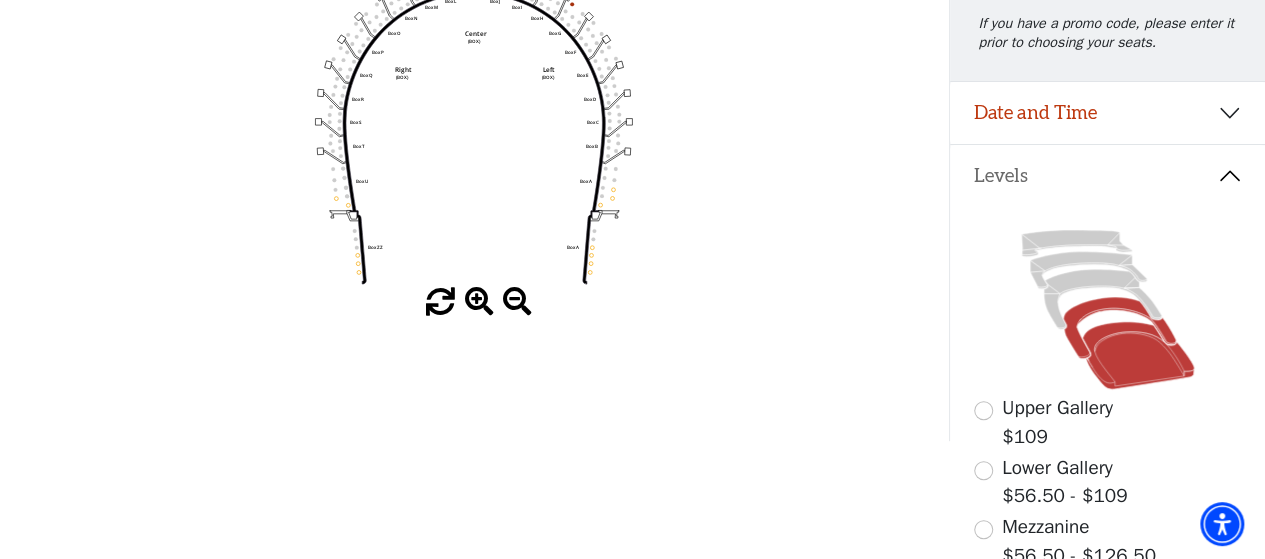 click 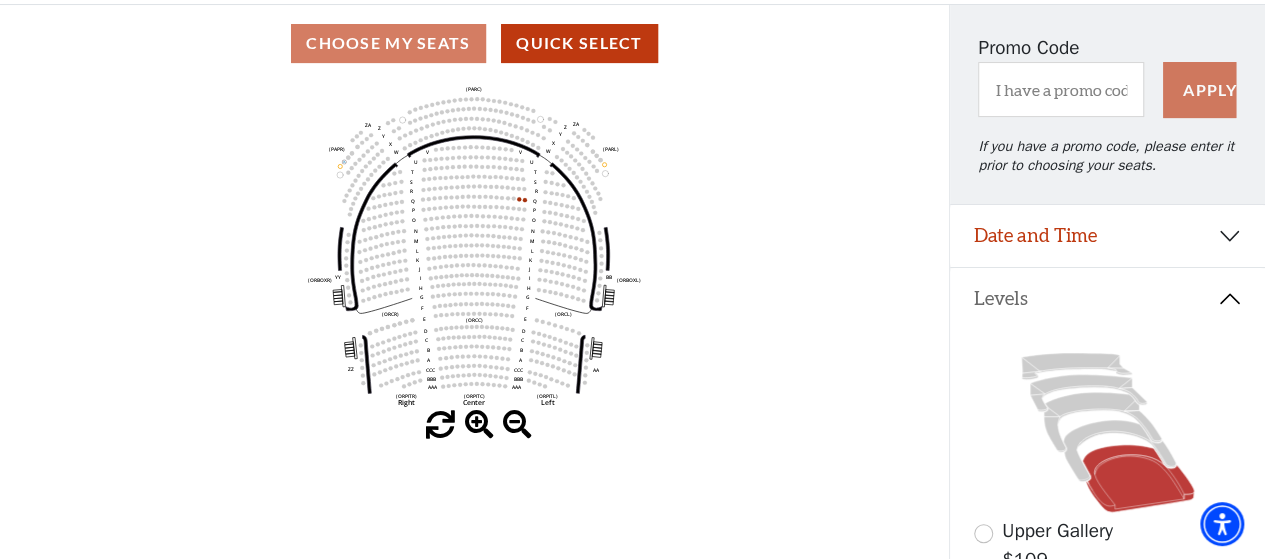 scroll, scrollTop: 200, scrollLeft: 0, axis: vertical 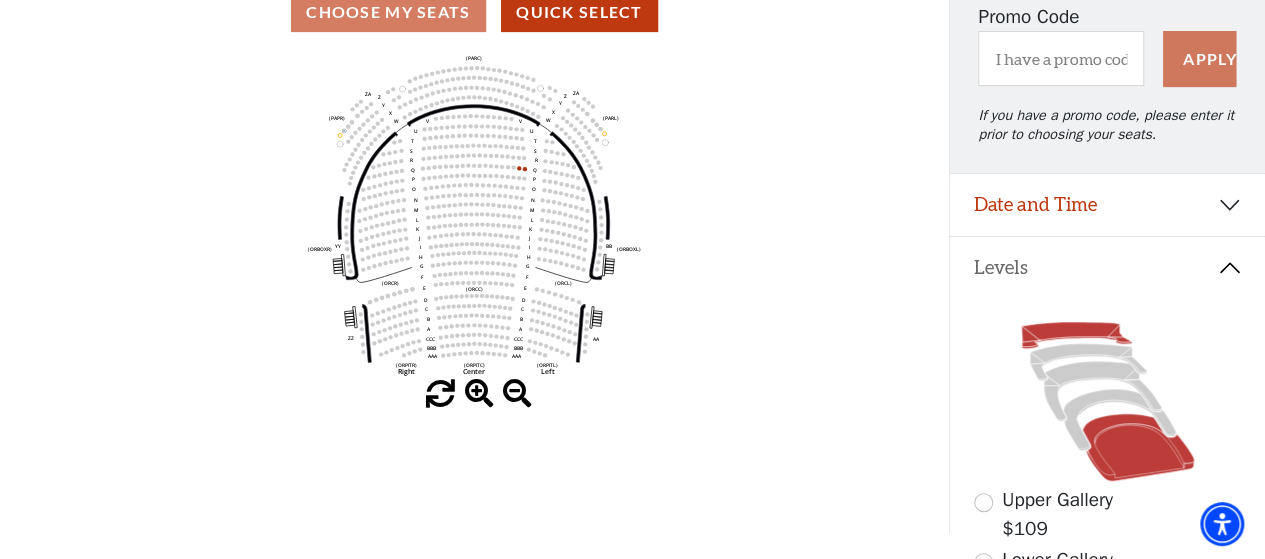 click 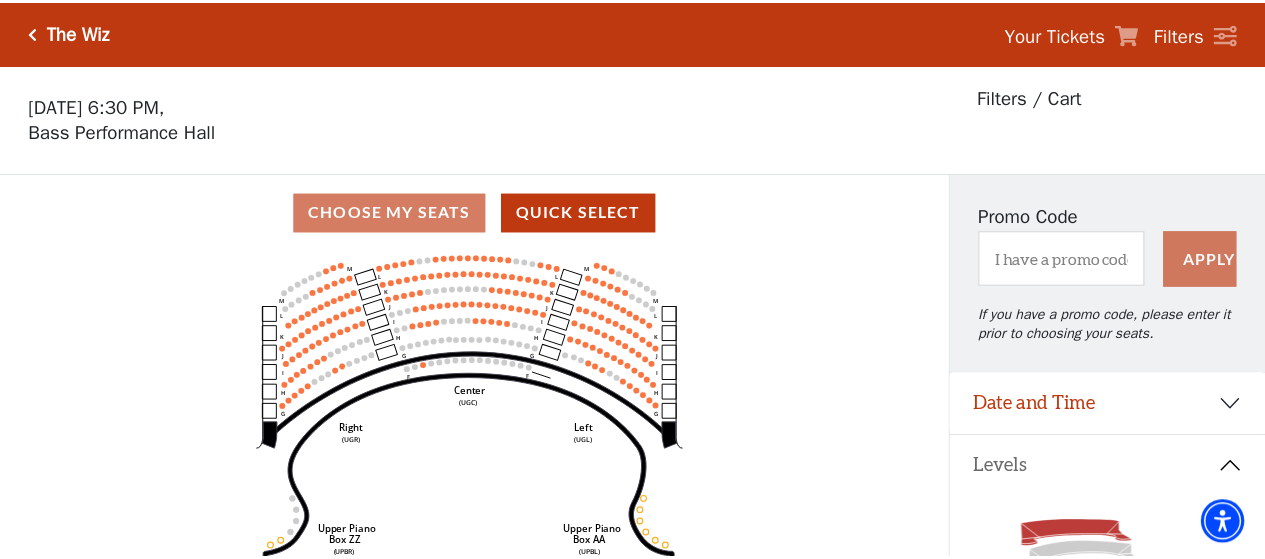 scroll, scrollTop: 92, scrollLeft: 0, axis: vertical 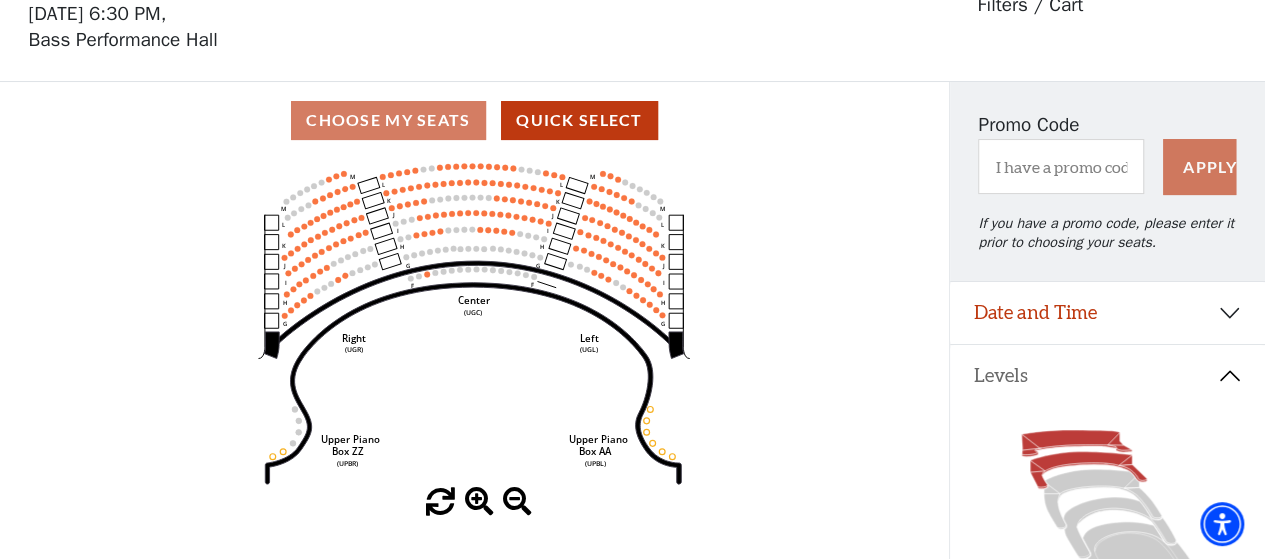 click 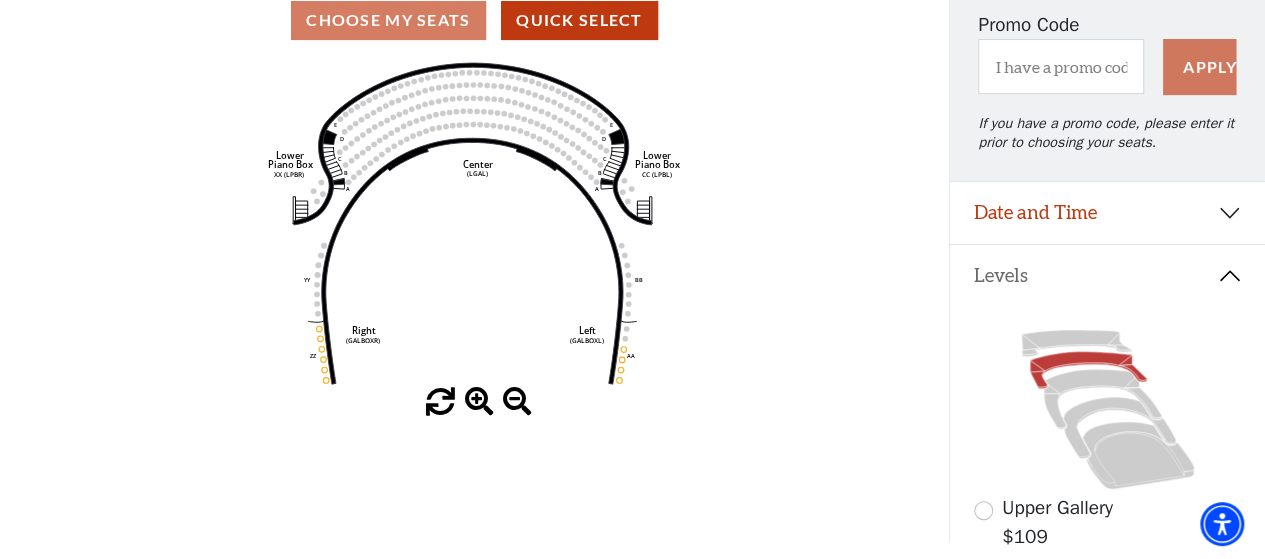 scroll, scrollTop: 292, scrollLeft: 0, axis: vertical 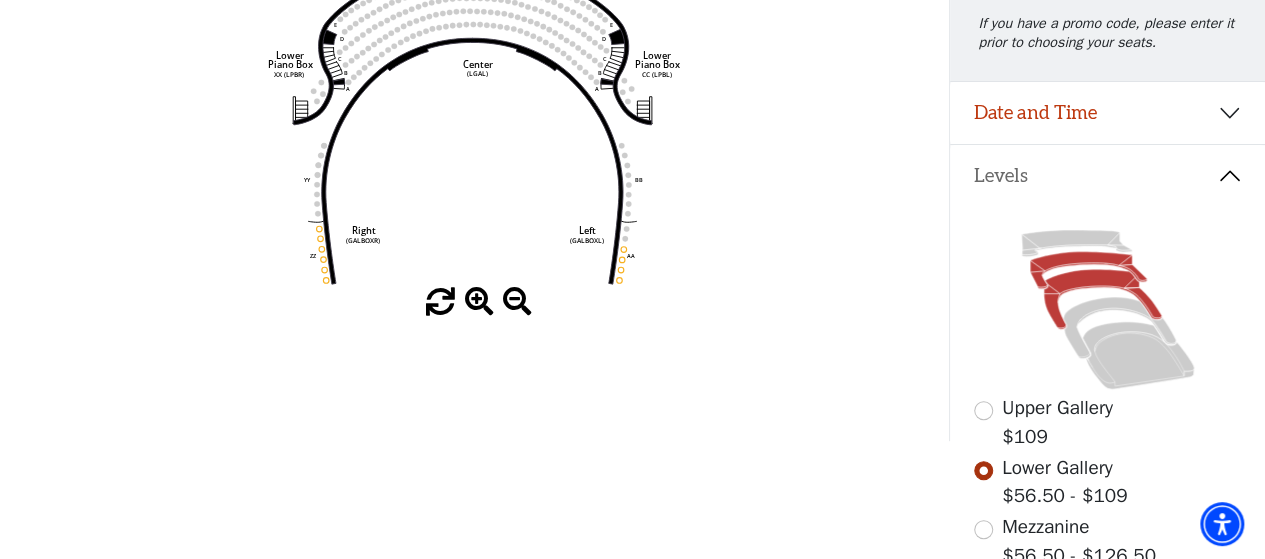 click 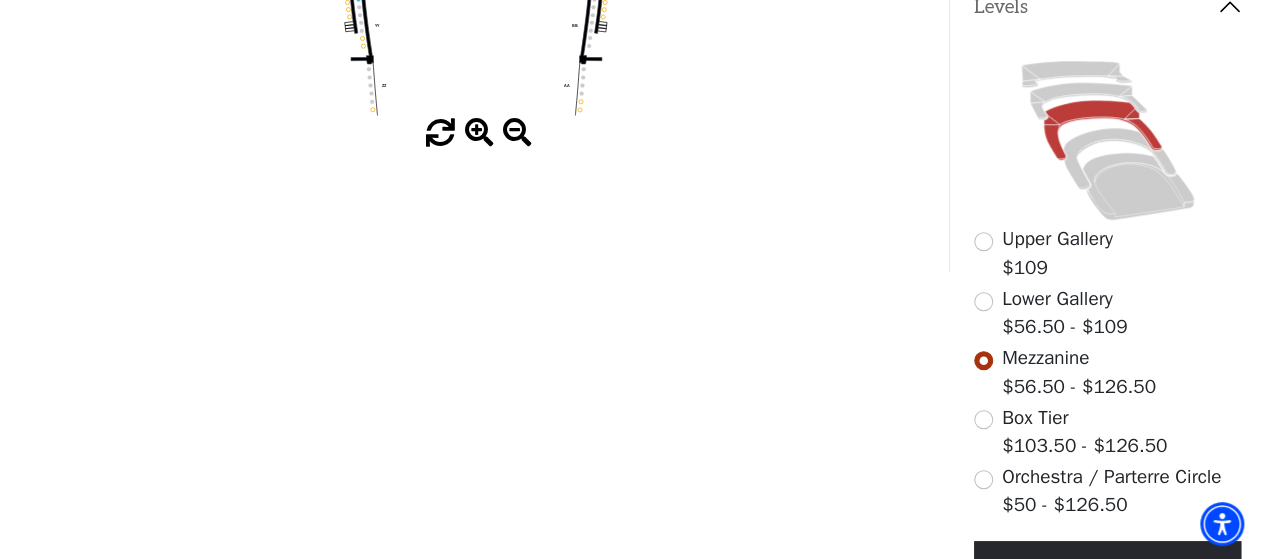 scroll, scrollTop: 492, scrollLeft: 0, axis: vertical 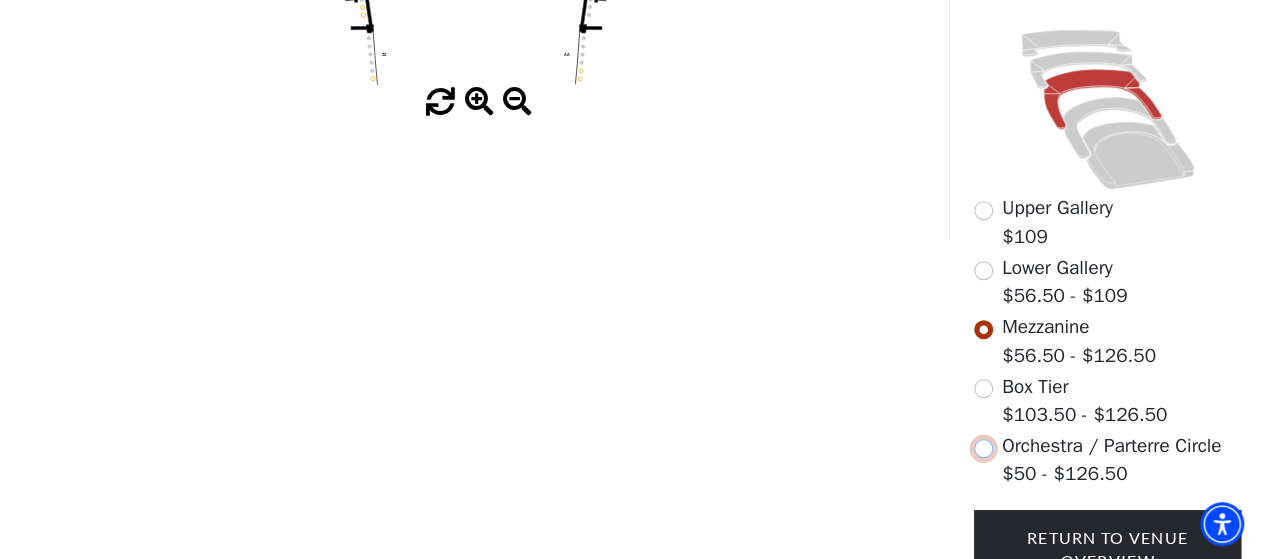 click at bounding box center (983, 448) 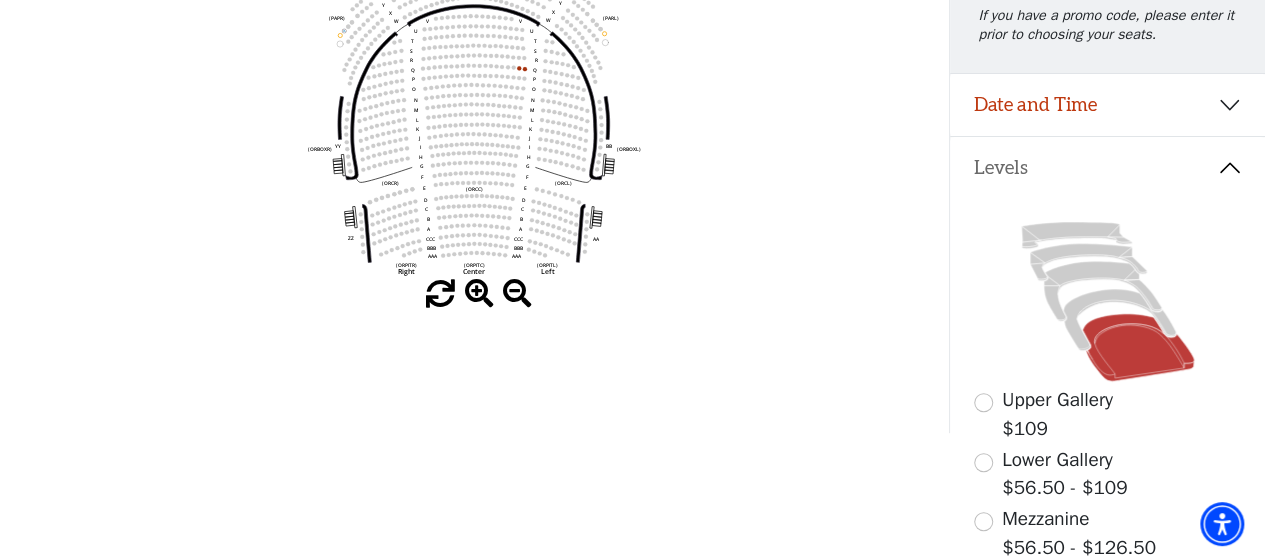 scroll, scrollTop: 0, scrollLeft: 0, axis: both 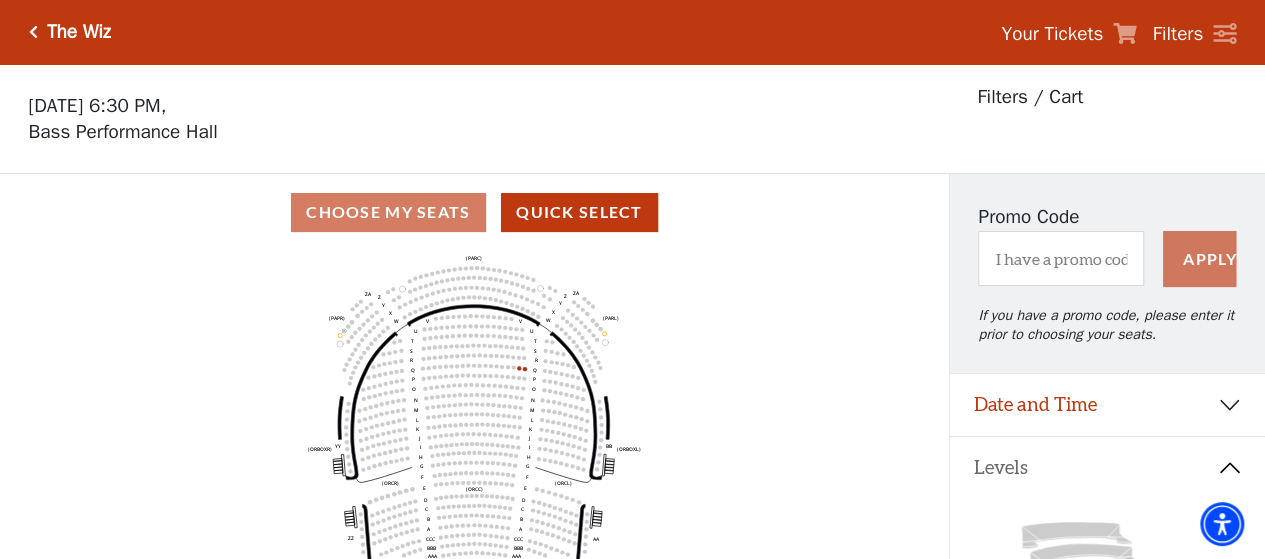 click on "The Wiz" at bounding box center (74, 32) 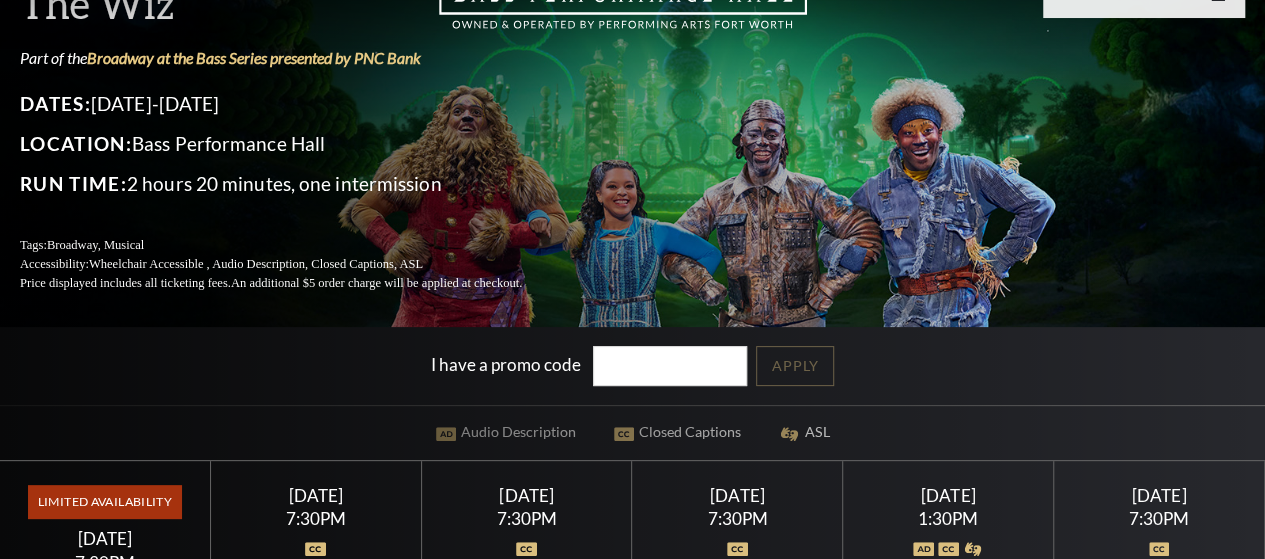 scroll, scrollTop: 100, scrollLeft: 0, axis: vertical 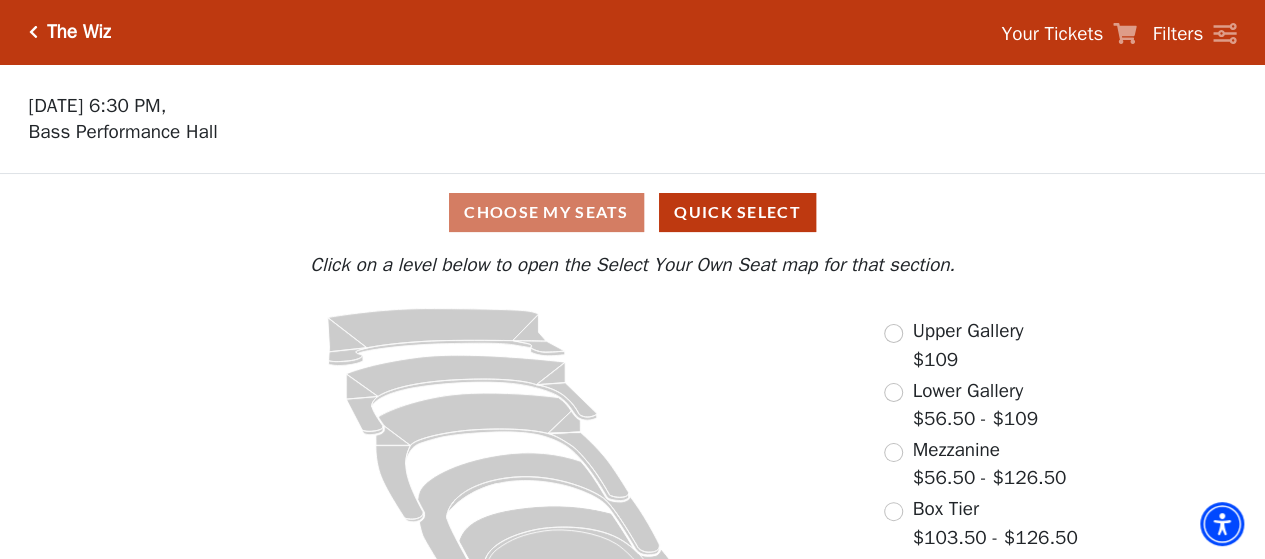 click at bounding box center (33, 32) 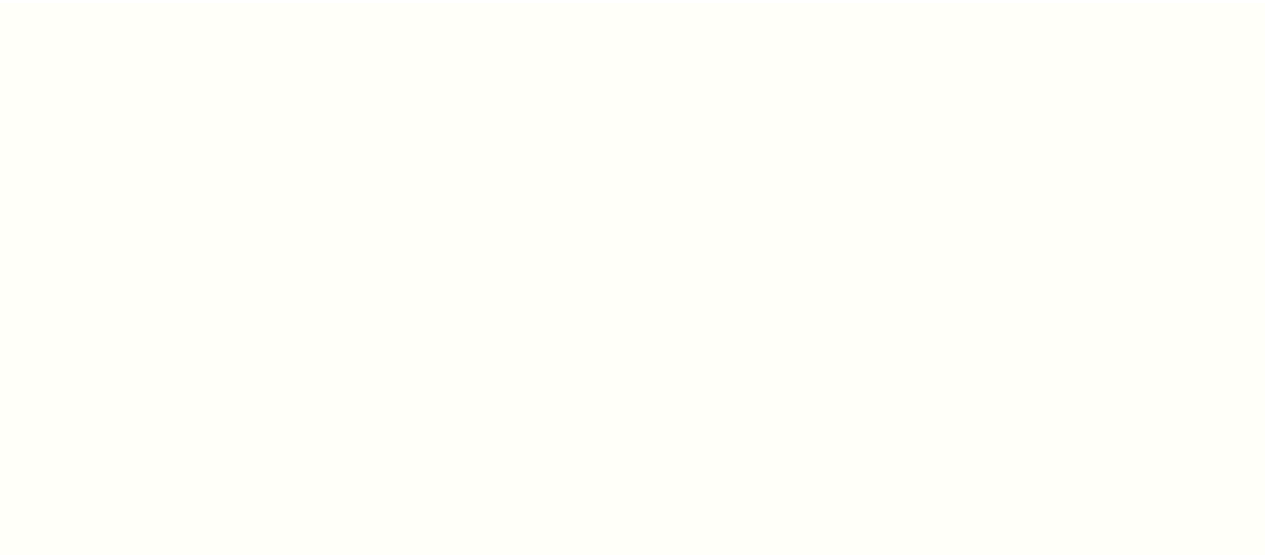 scroll, scrollTop: 0, scrollLeft: 0, axis: both 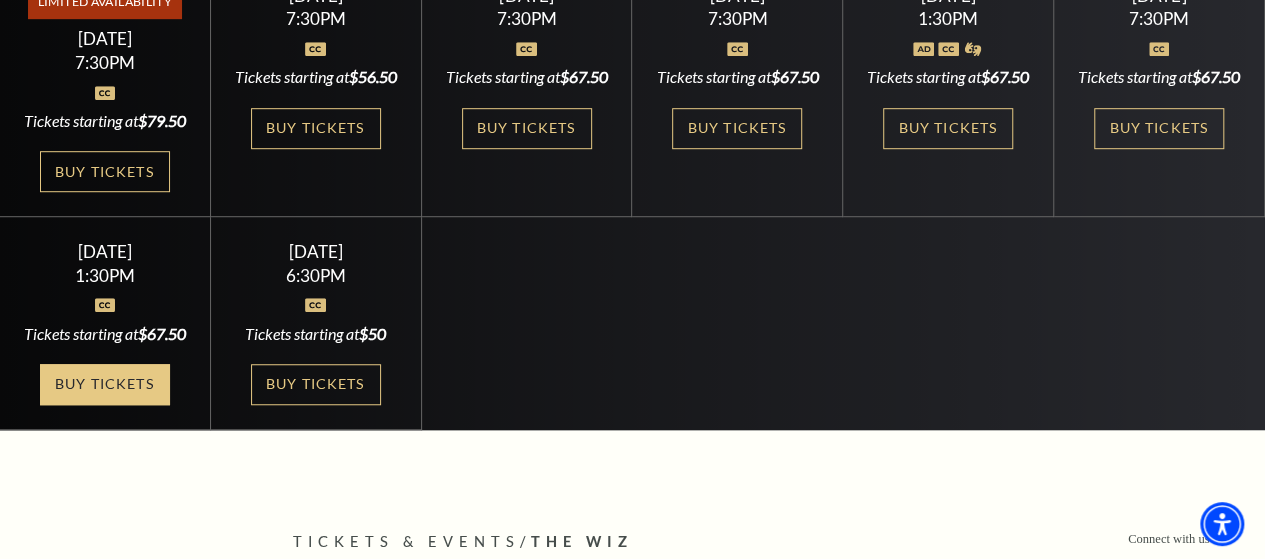click on "Buy Tickets" at bounding box center [105, 384] 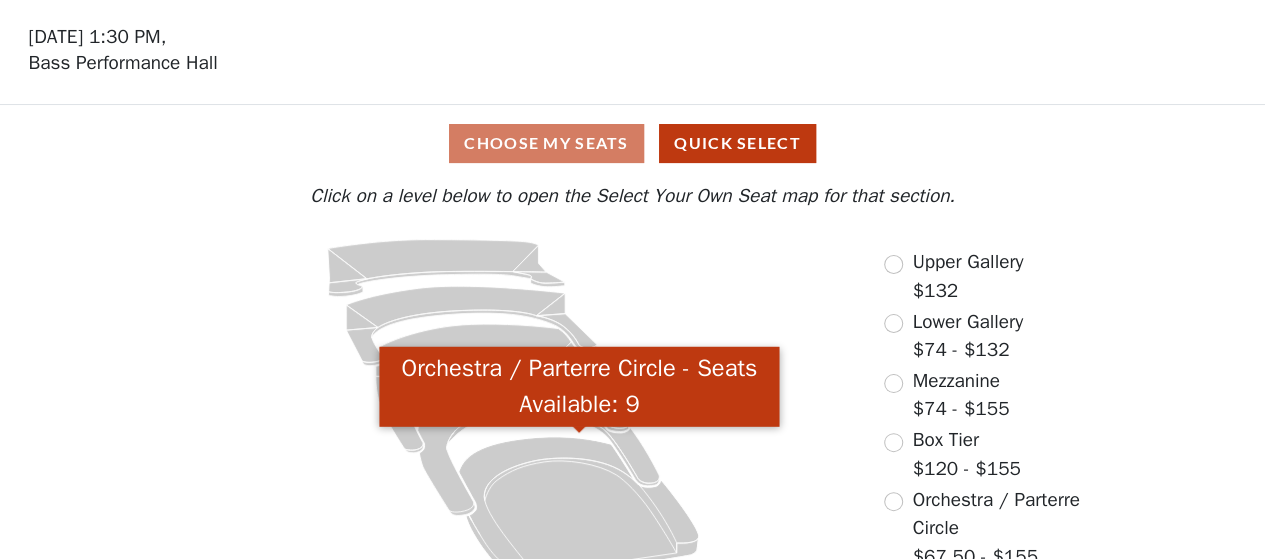 scroll, scrollTop: 100, scrollLeft: 0, axis: vertical 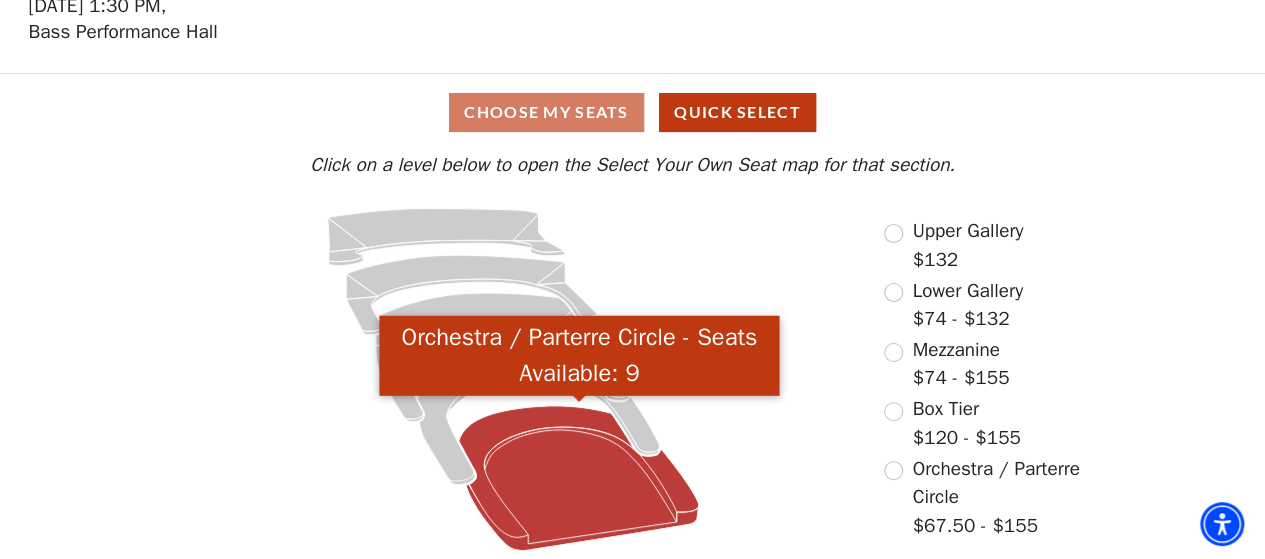 click 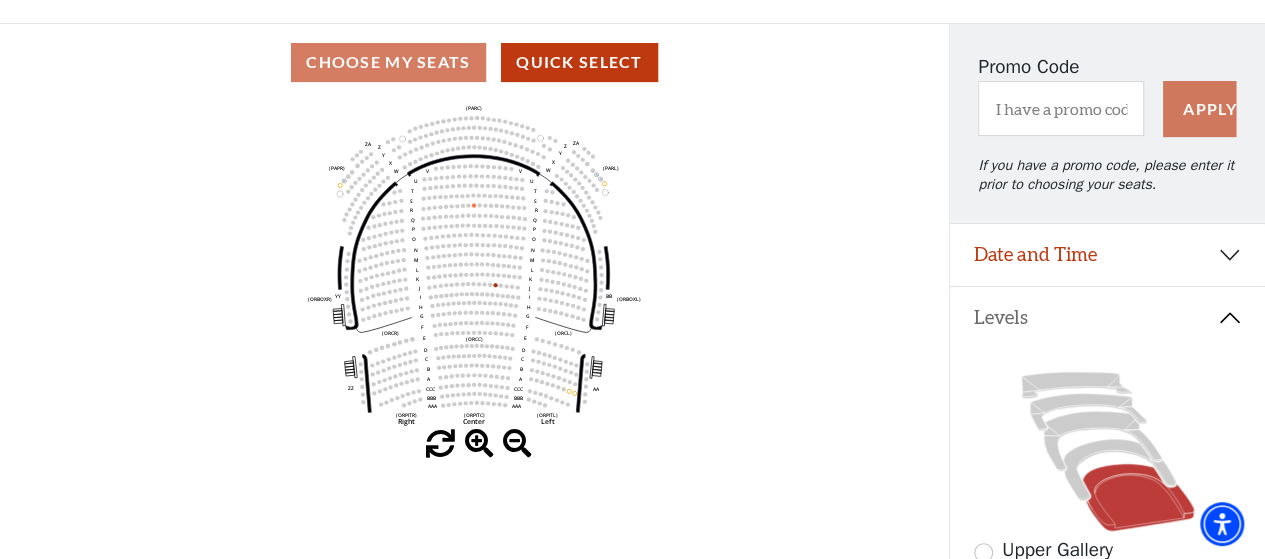 scroll, scrollTop: 292, scrollLeft: 0, axis: vertical 